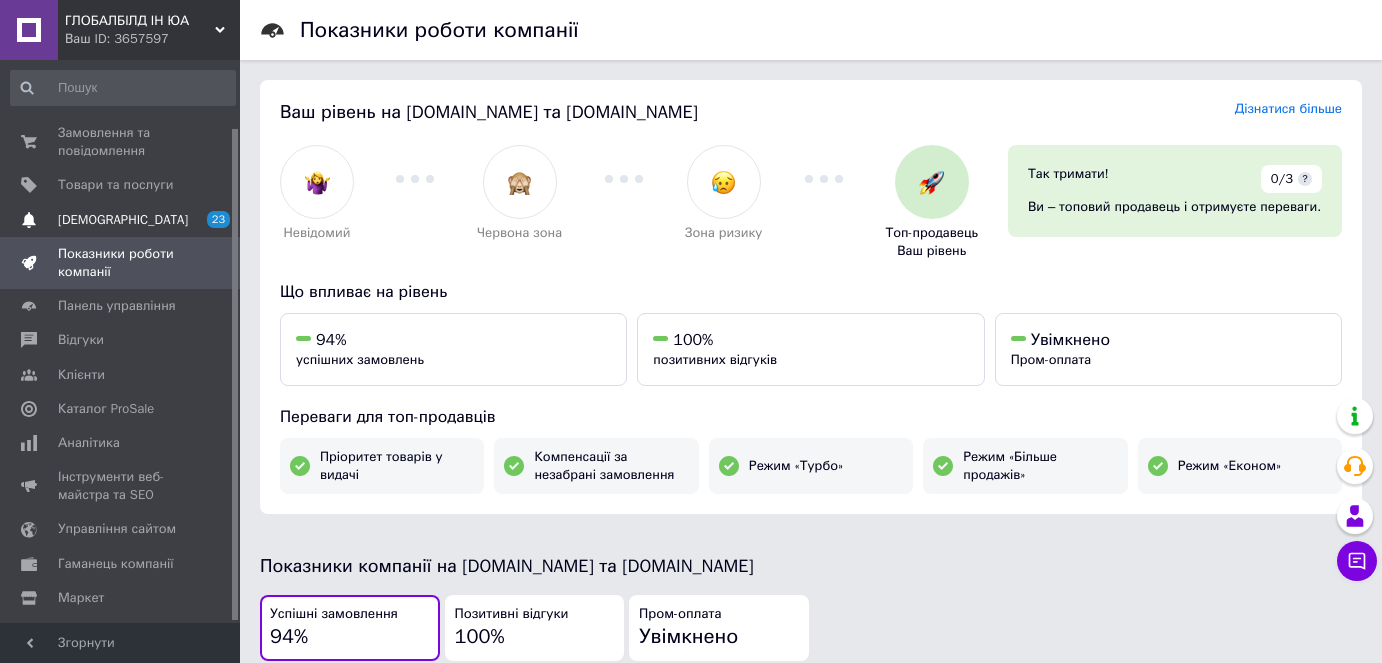 scroll, scrollTop: 233, scrollLeft: 0, axis: vertical 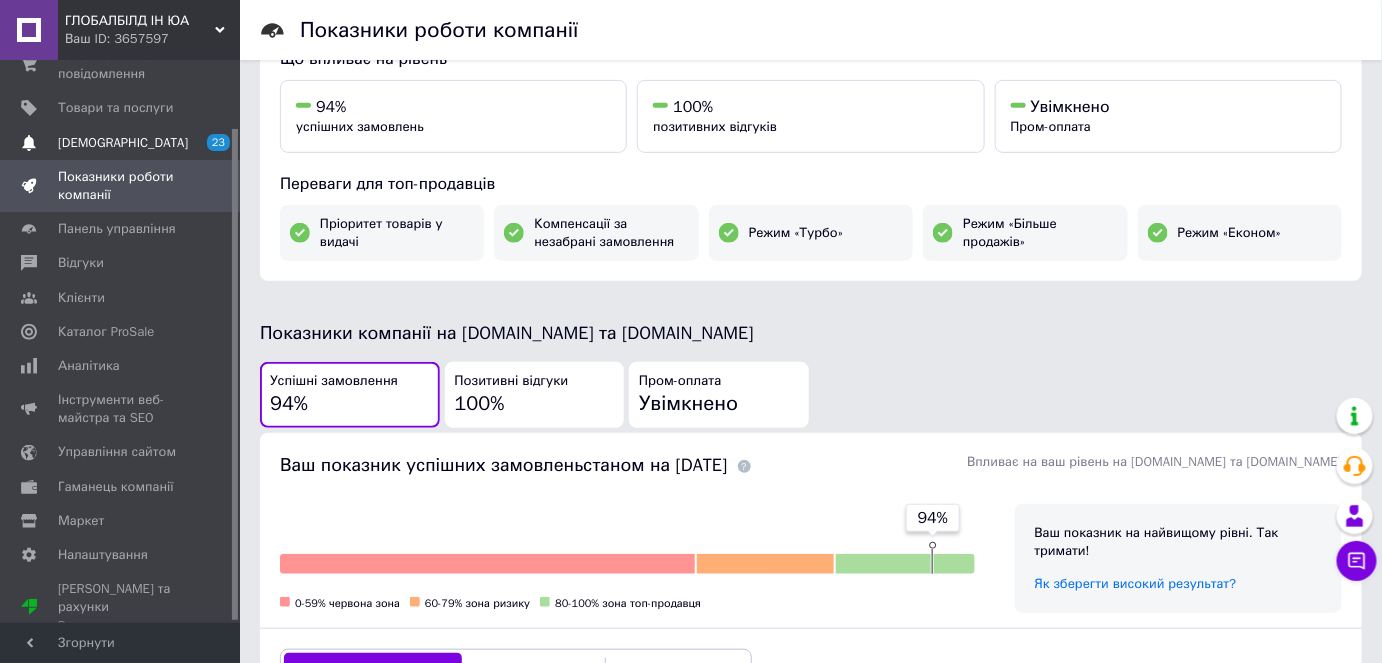 click on "[DEMOGRAPHIC_DATA]" at bounding box center [123, 143] 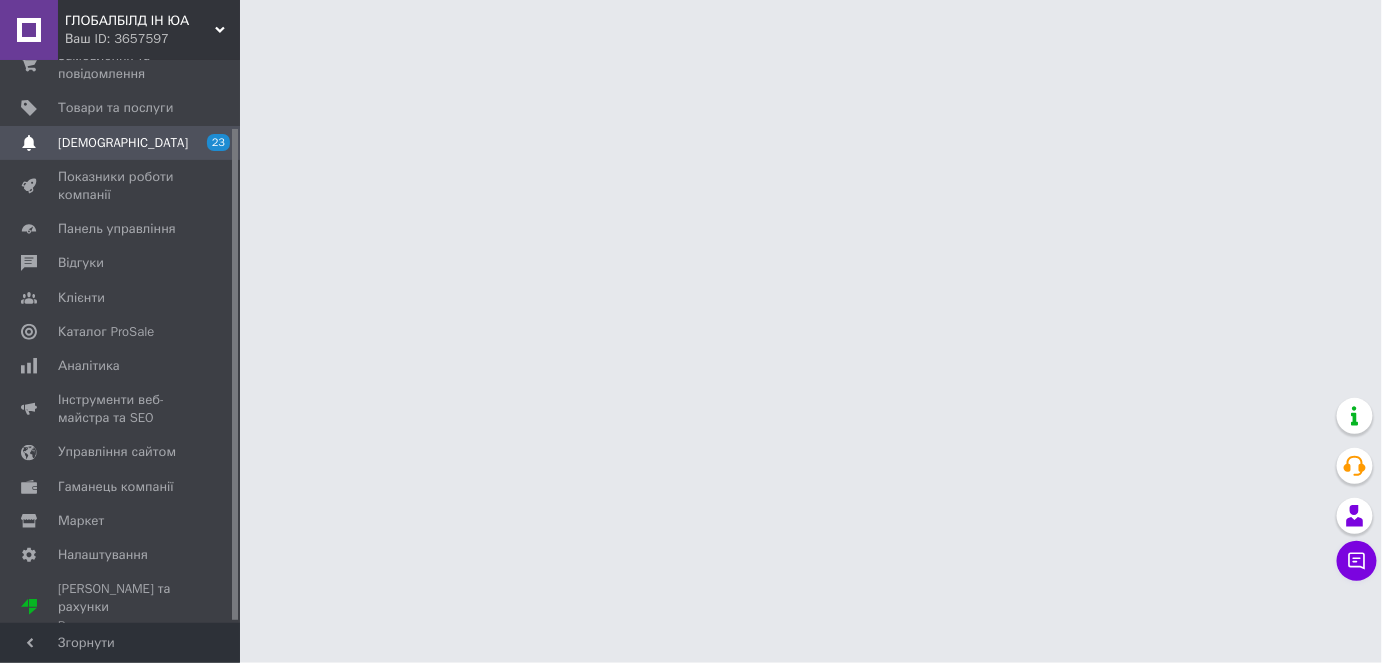scroll, scrollTop: 0, scrollLeft: 0, axis: both 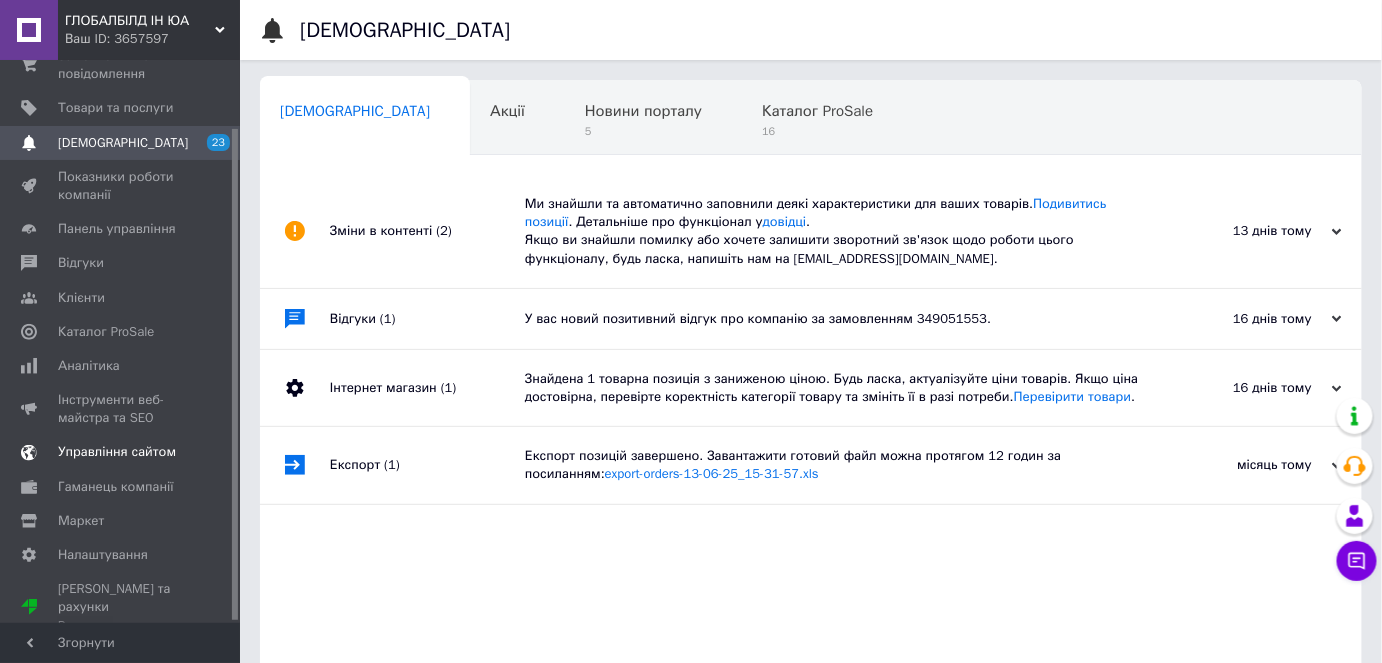 click on "Управління сайтом" at bounding box center [117, 452] 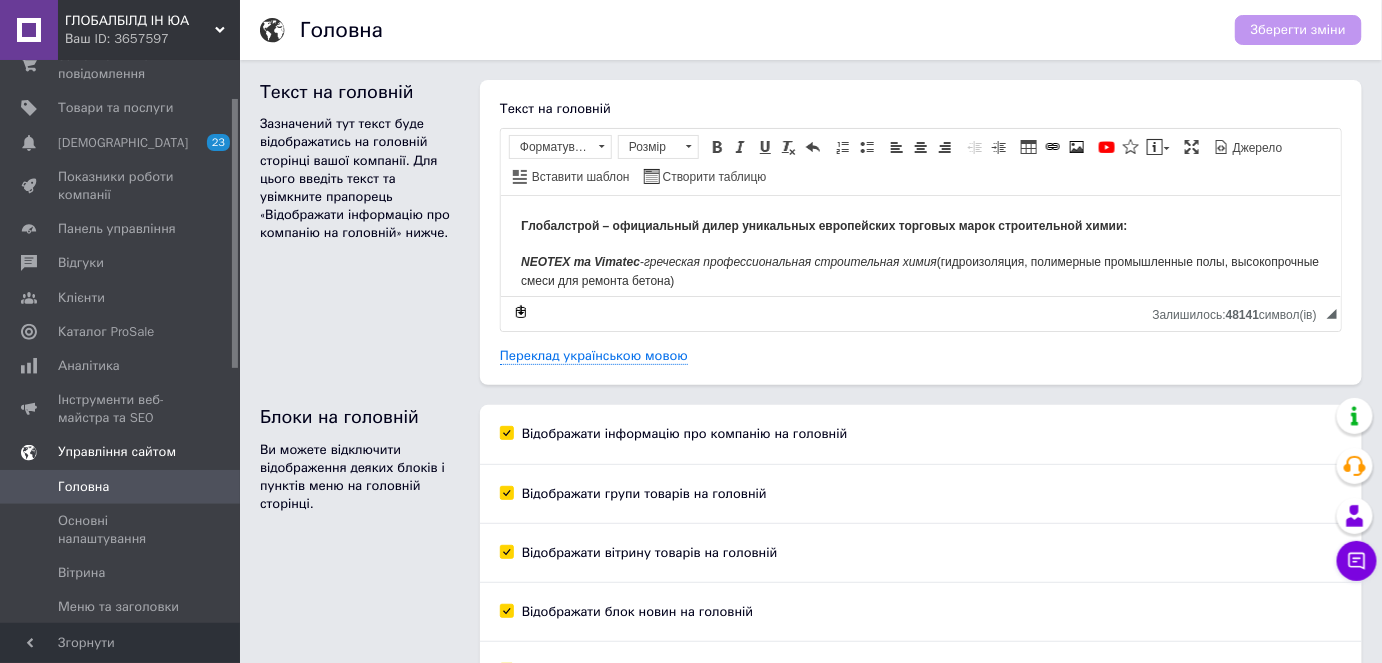 scroll, scrollTop: 0, scrollLeft: 0, axis: both 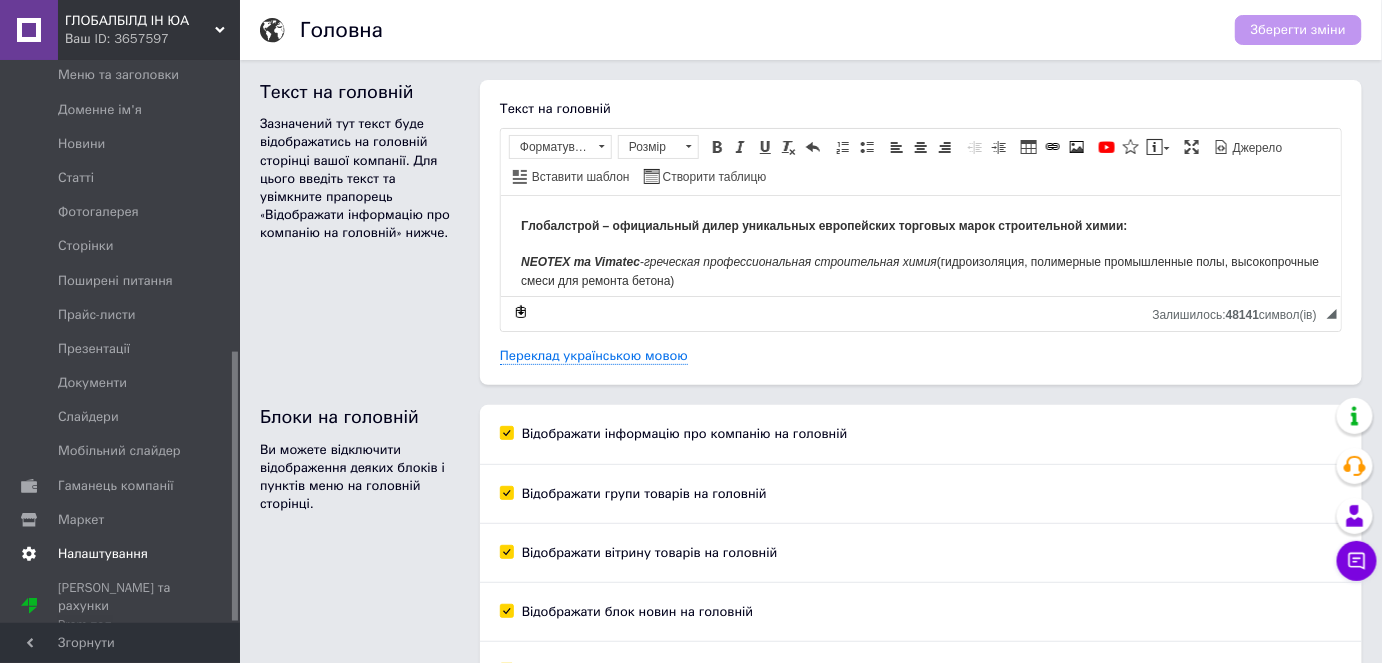 click on "Налаштування" at bounding box center [103, 554] 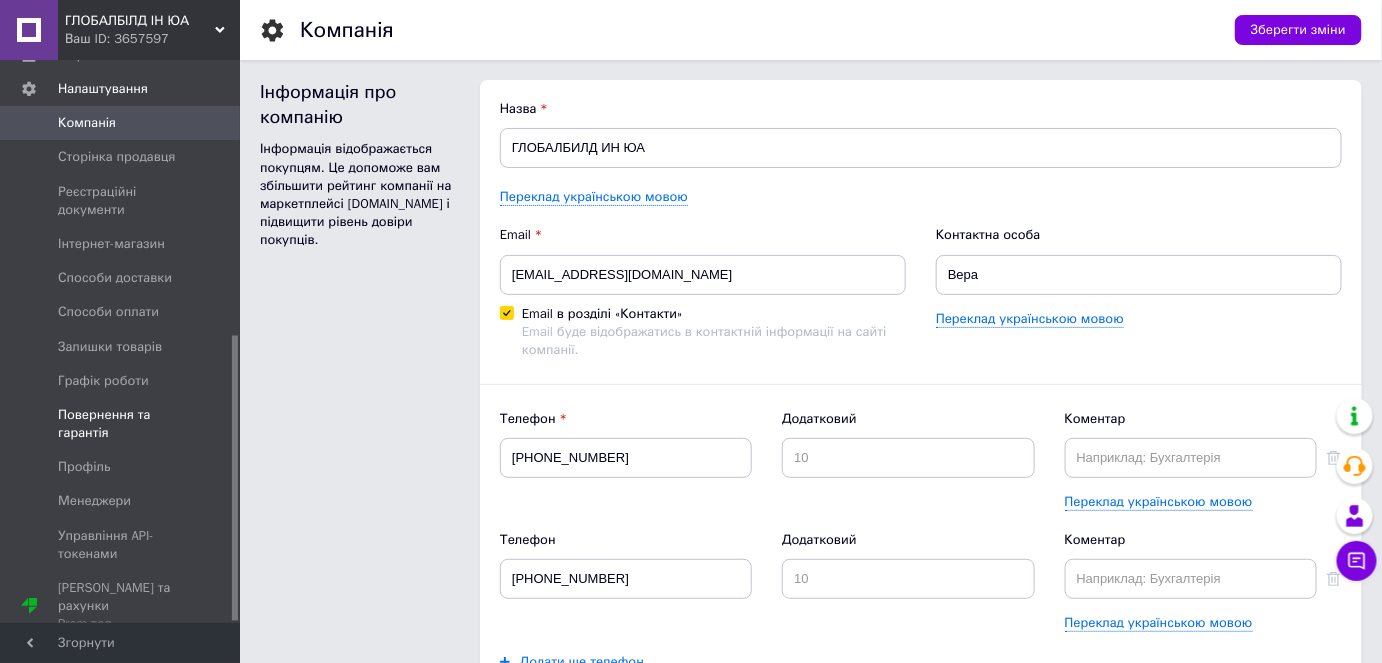 scroll, scrollTop: 0, scrollLeft: 0, axis: both 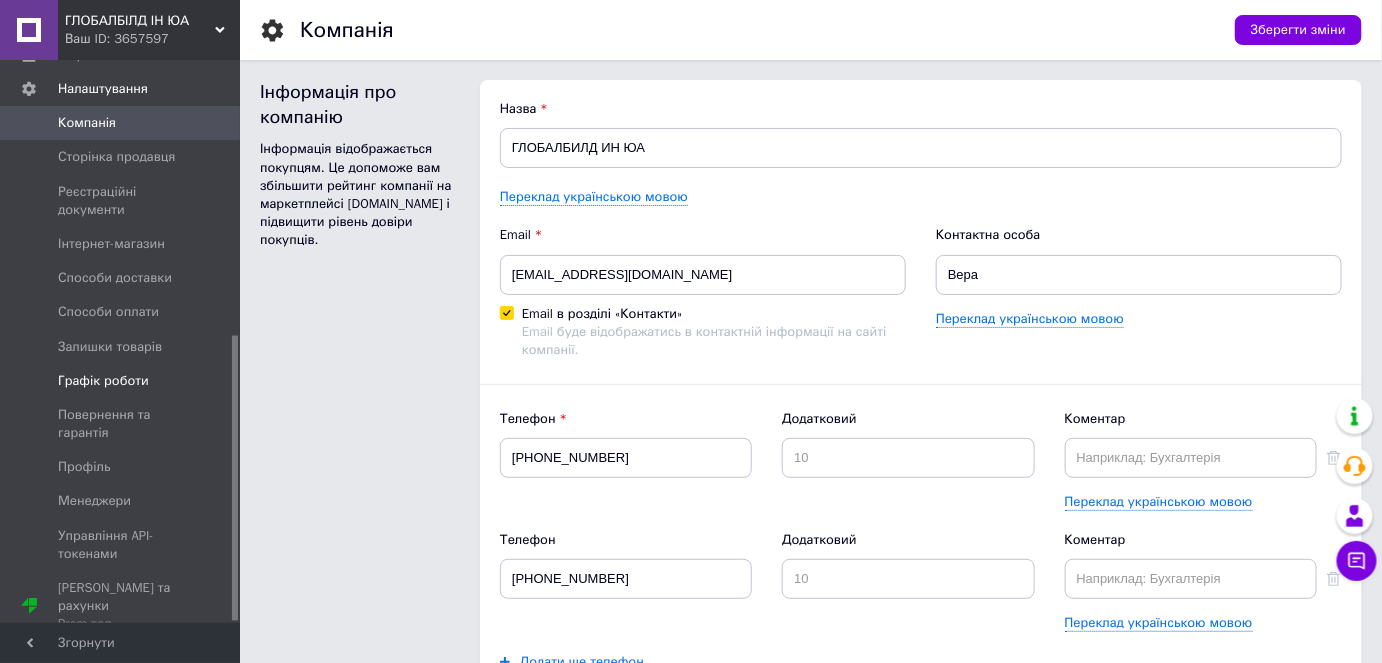 click on "Графік роботи" at bounding box center (103, 381) 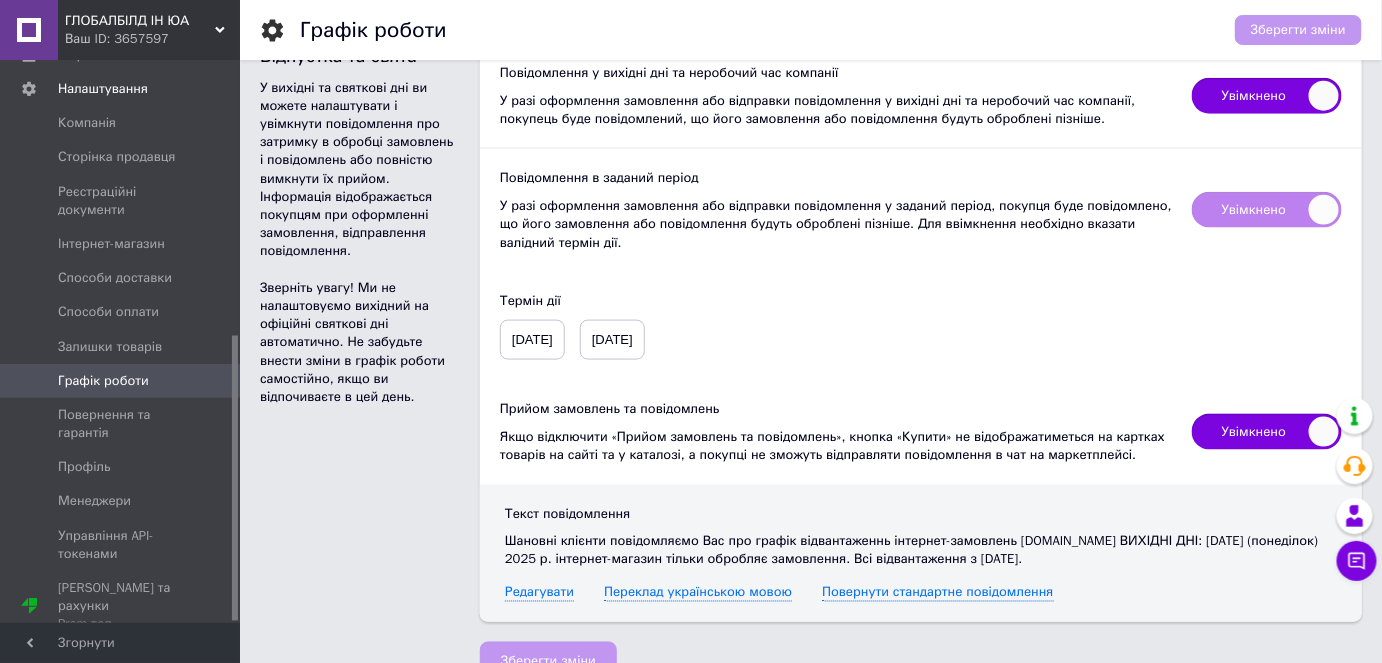 scroll, scrollTop: 760, scrollLeft: 0, axis: vertical 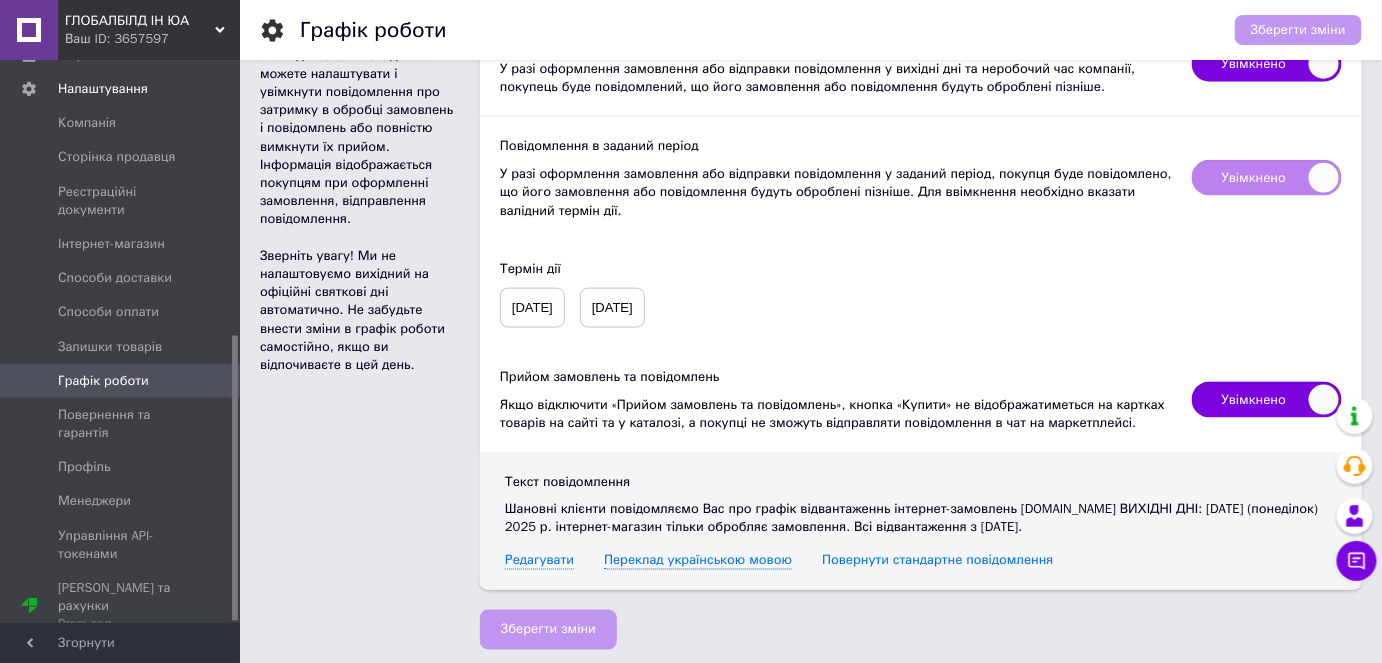 click on "Повернути стандартне повідомлення" at bounding box center [937, 561] 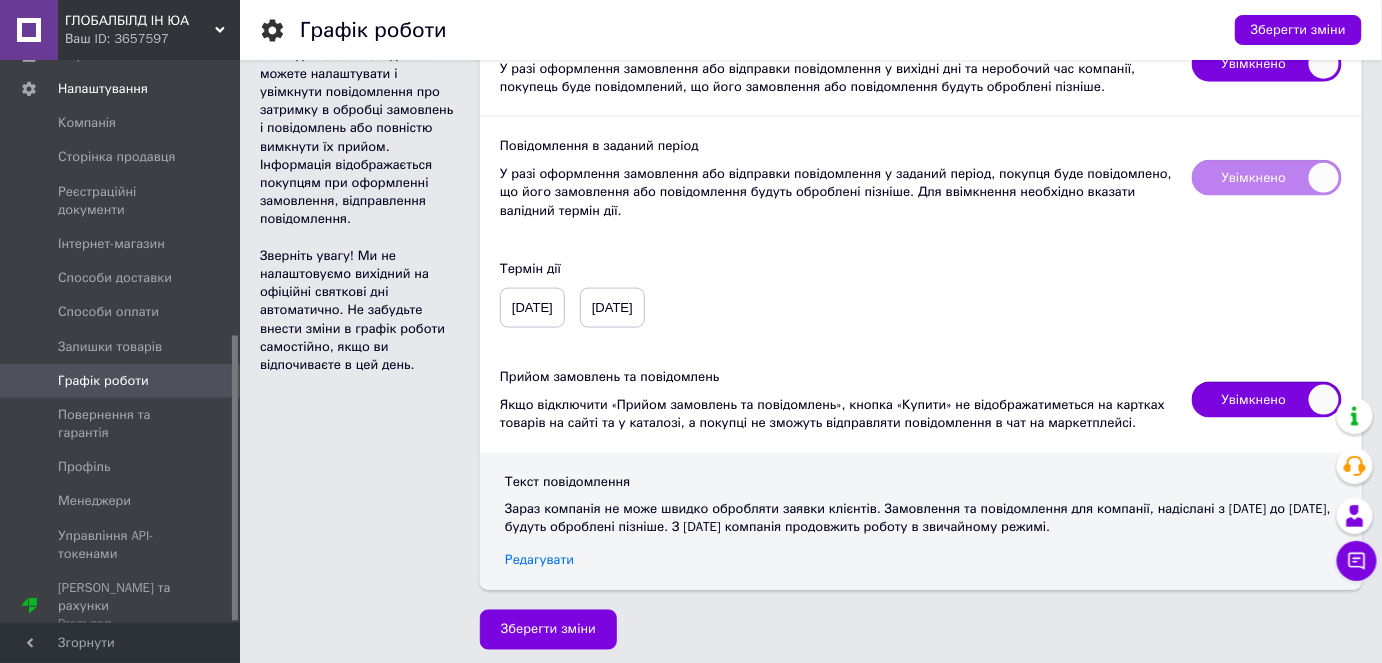 click on "Редагувати" at bounding box center (539, 561) 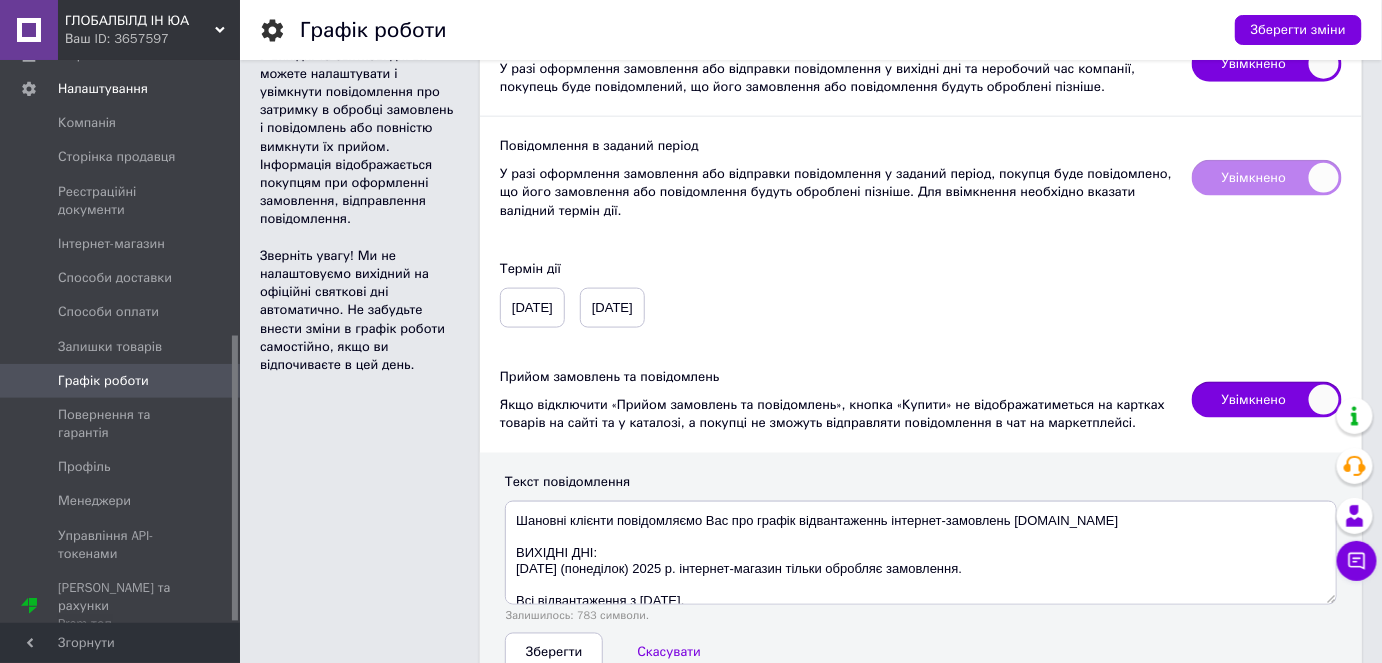 scroll, scrollTop: 16, scrollLeft: 0, axis: vertical 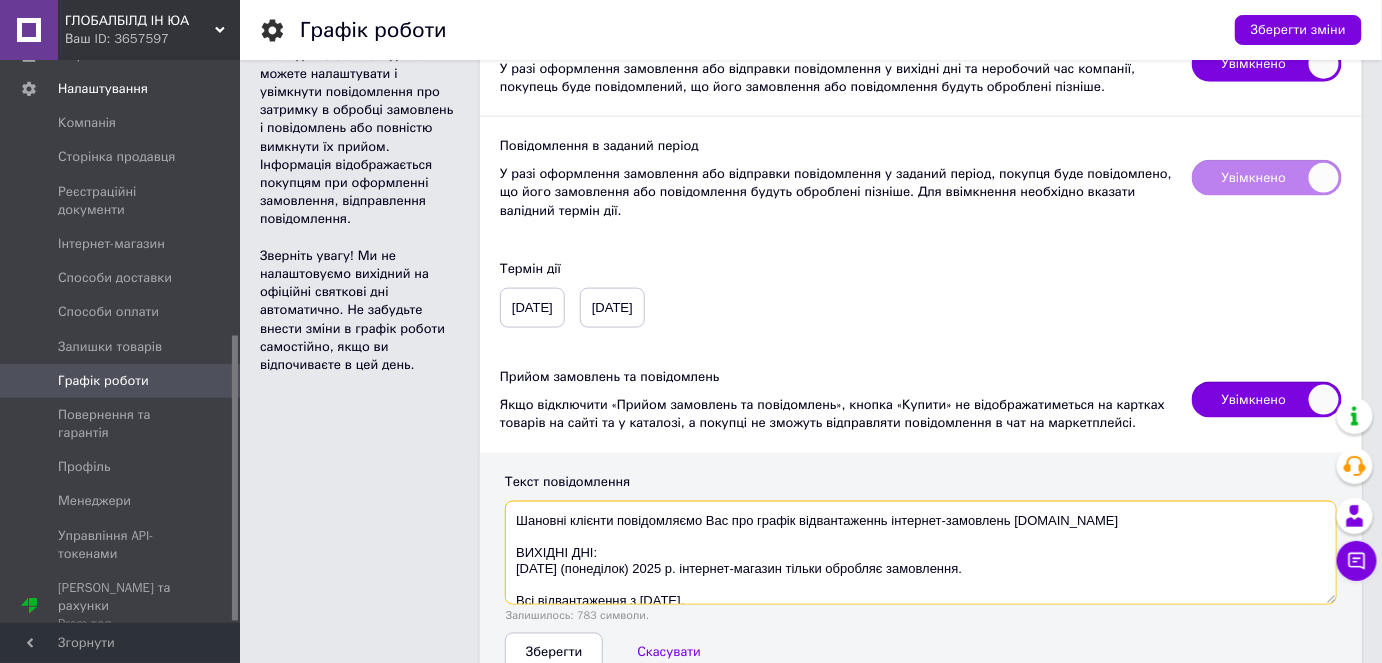 drag, startPoint x: 701, startPoint y: 578, endPoint x: 507, endPoint y: 503, distance: 207.99278 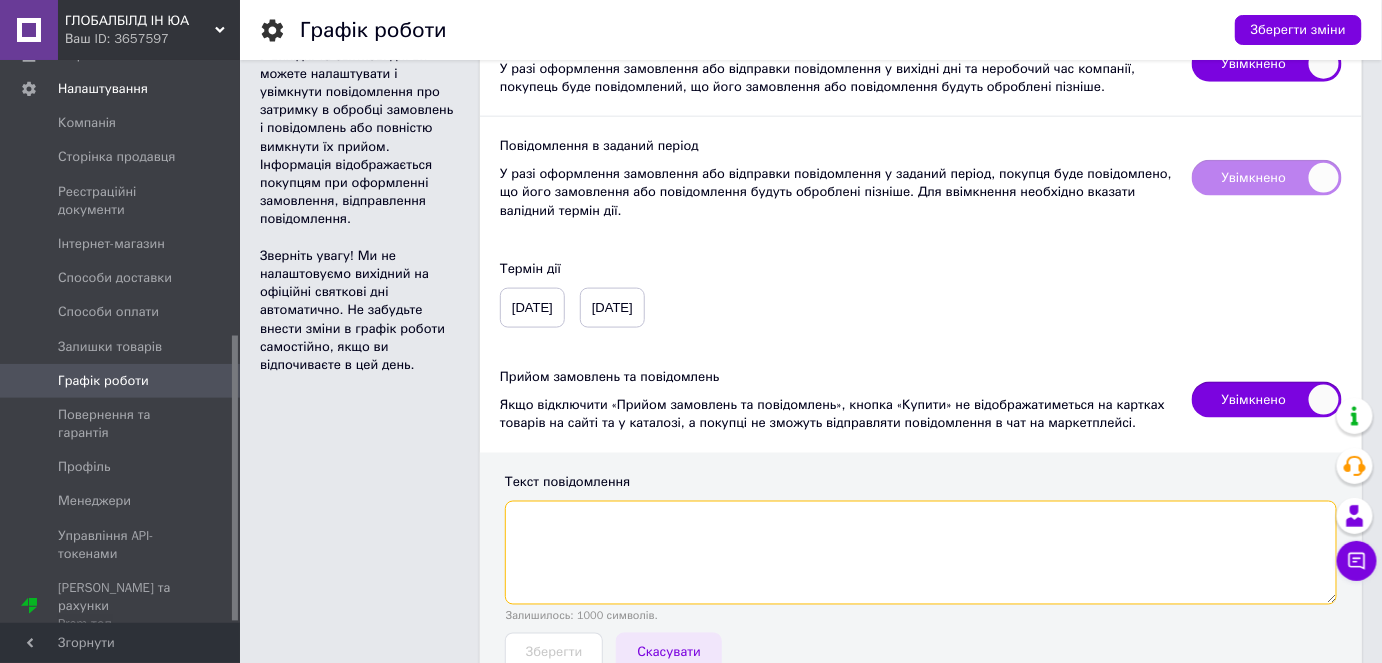 type 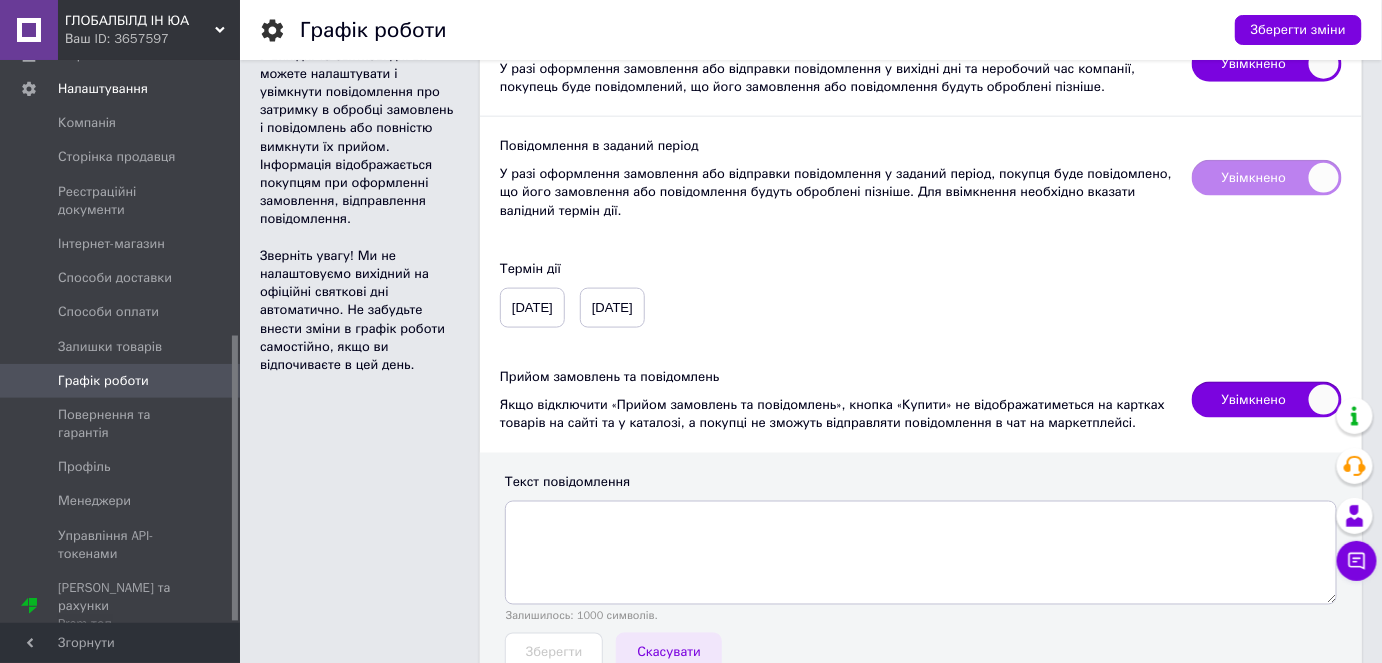 click on "Скасувати" at bounding box center (669, 653) 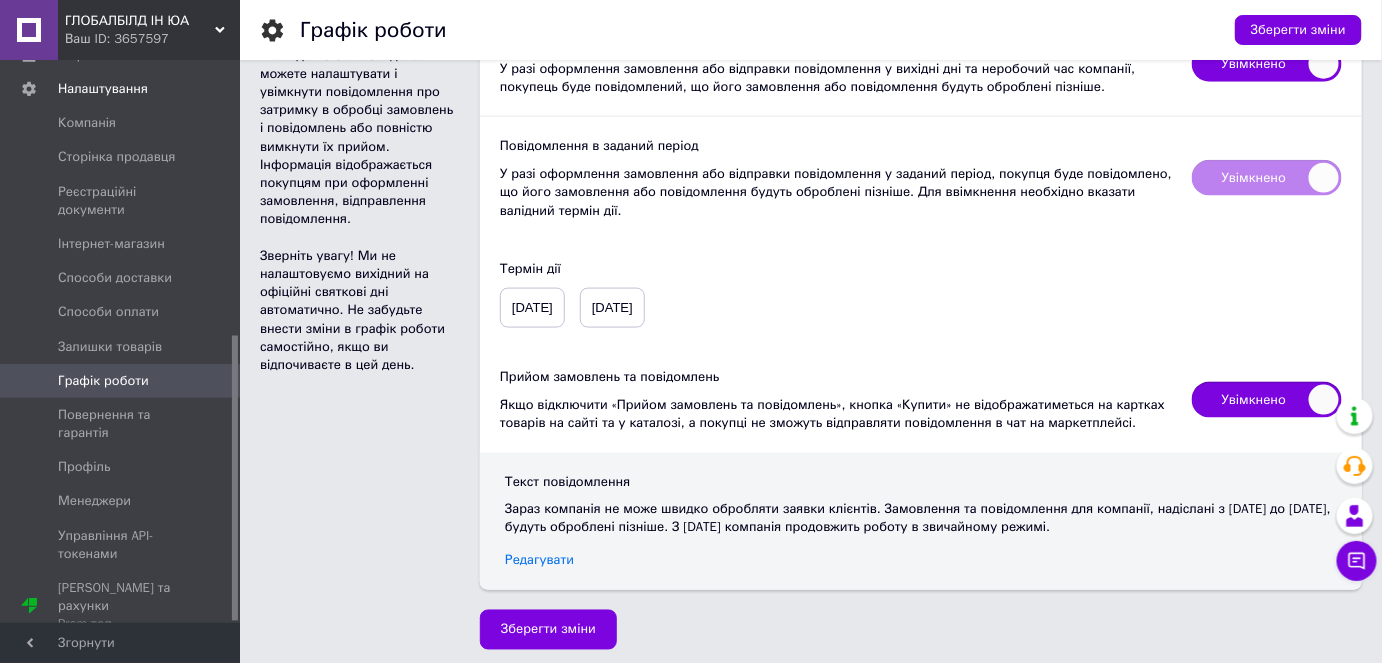 click on "Редагувати" at bounding box center [539, 561] 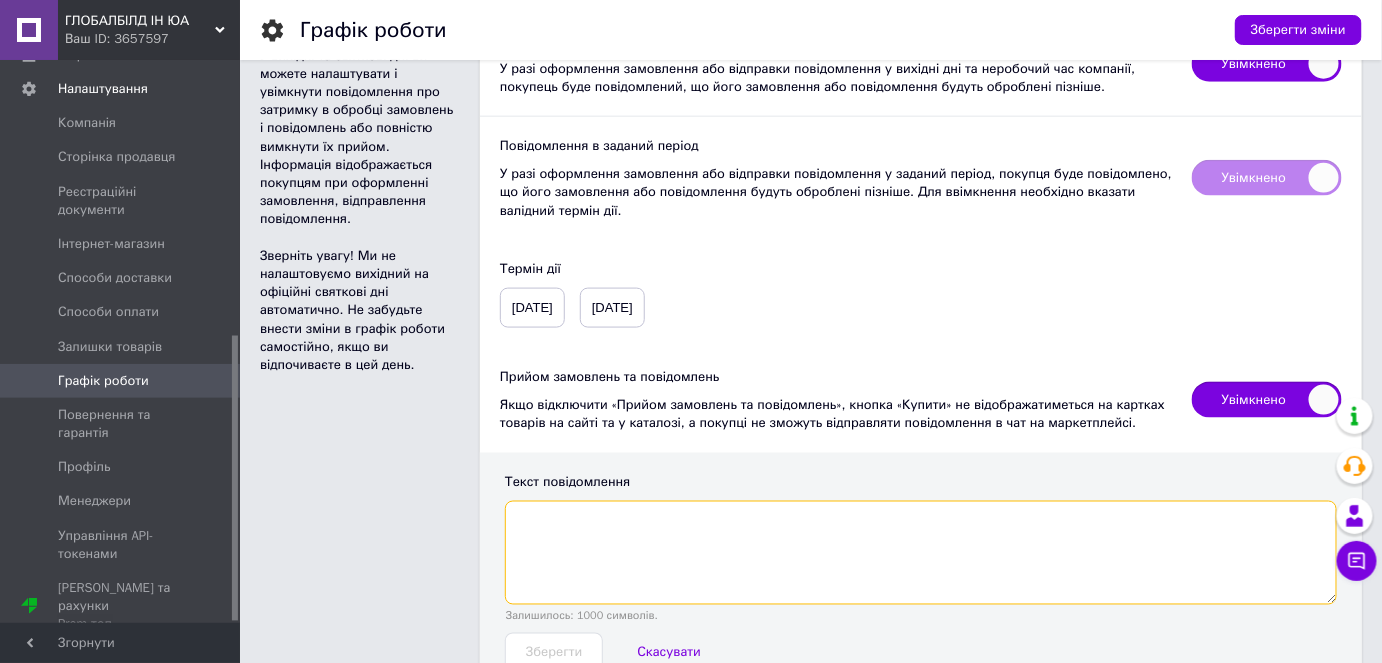 click at bounding box center [921, 553] 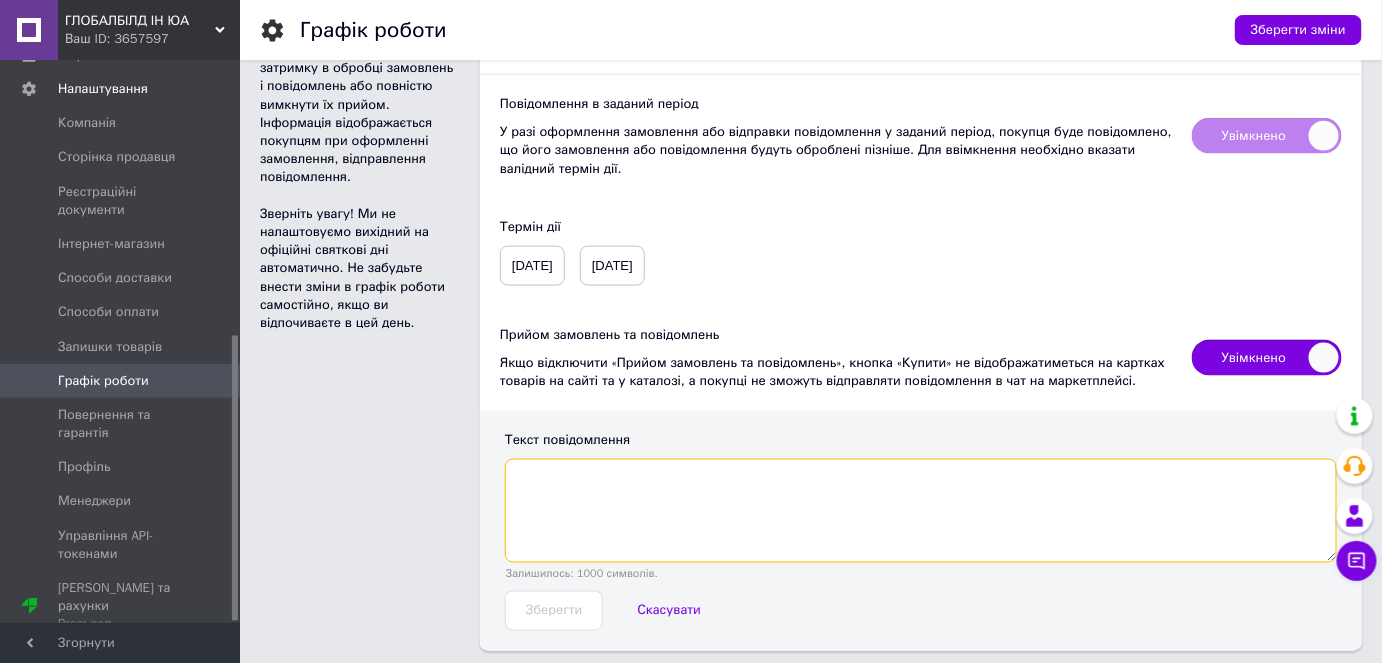 scroll, scrollTop: 861, scrollLeft: 0, axis: vertical 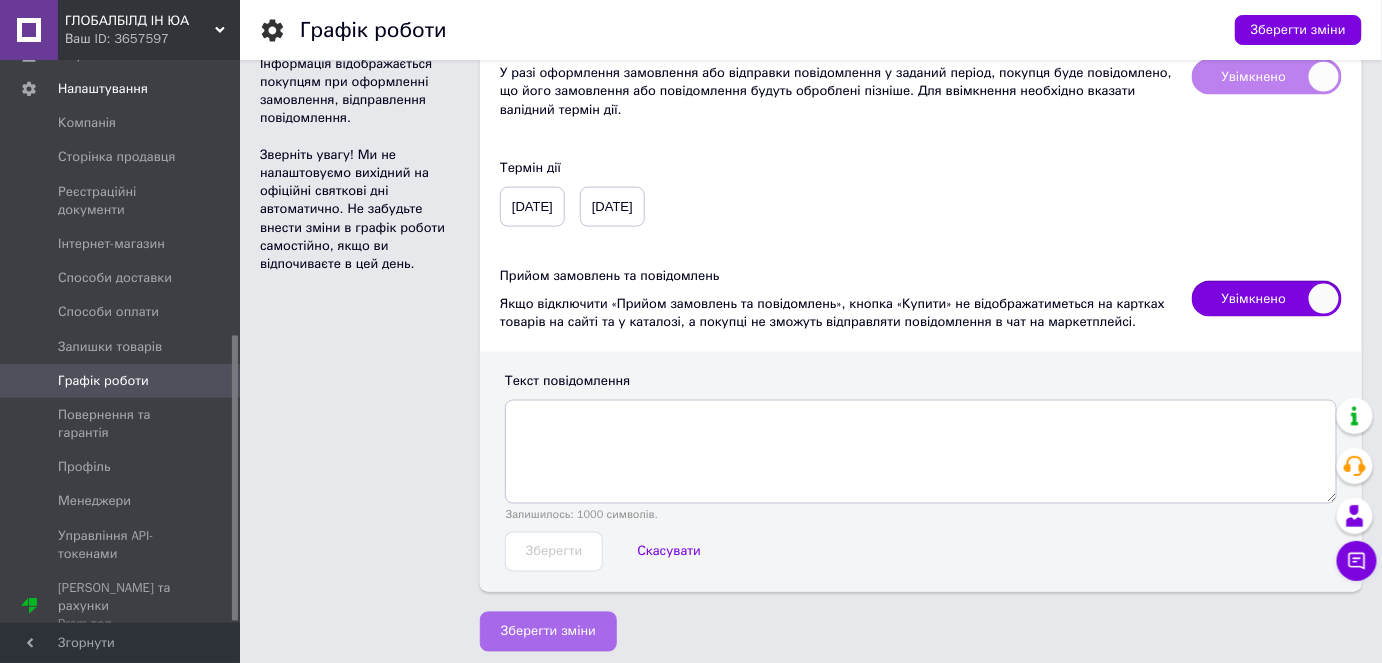 click on "Зберегти зміни" at bounding box center (548, 632) 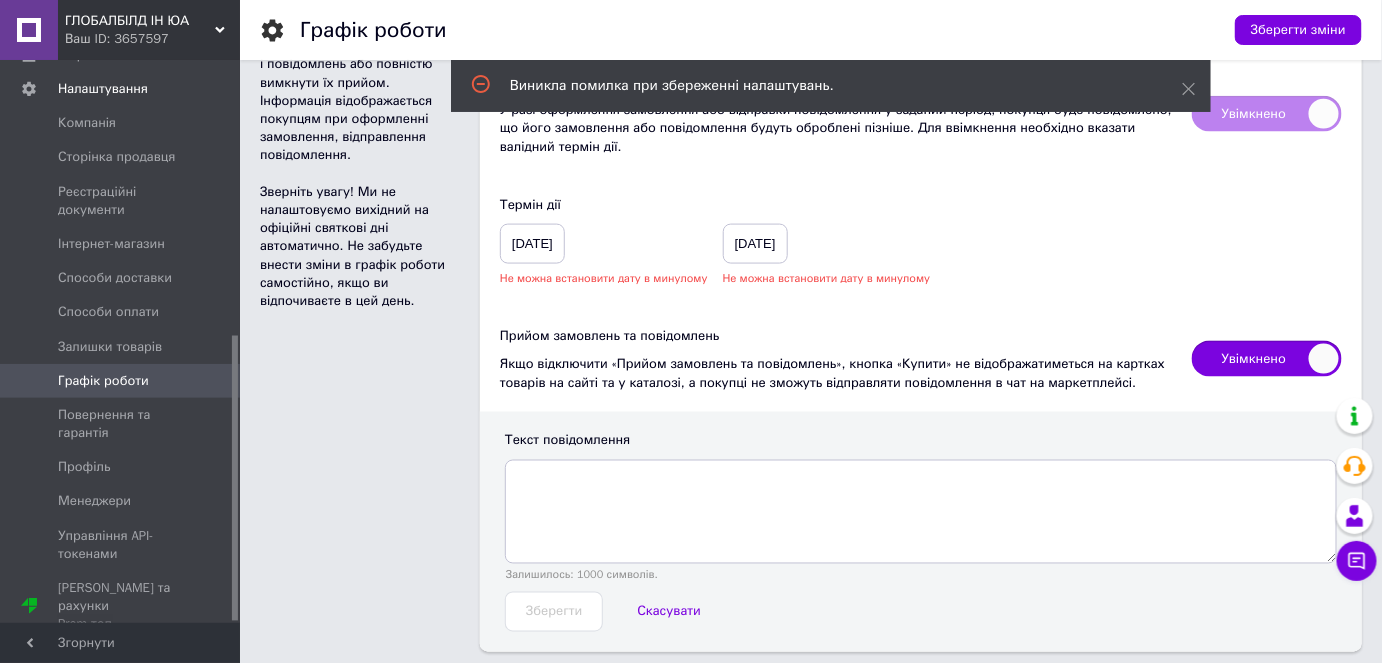 scroll, scrollTop: 765, scrollLeft: 0, axis: vertical 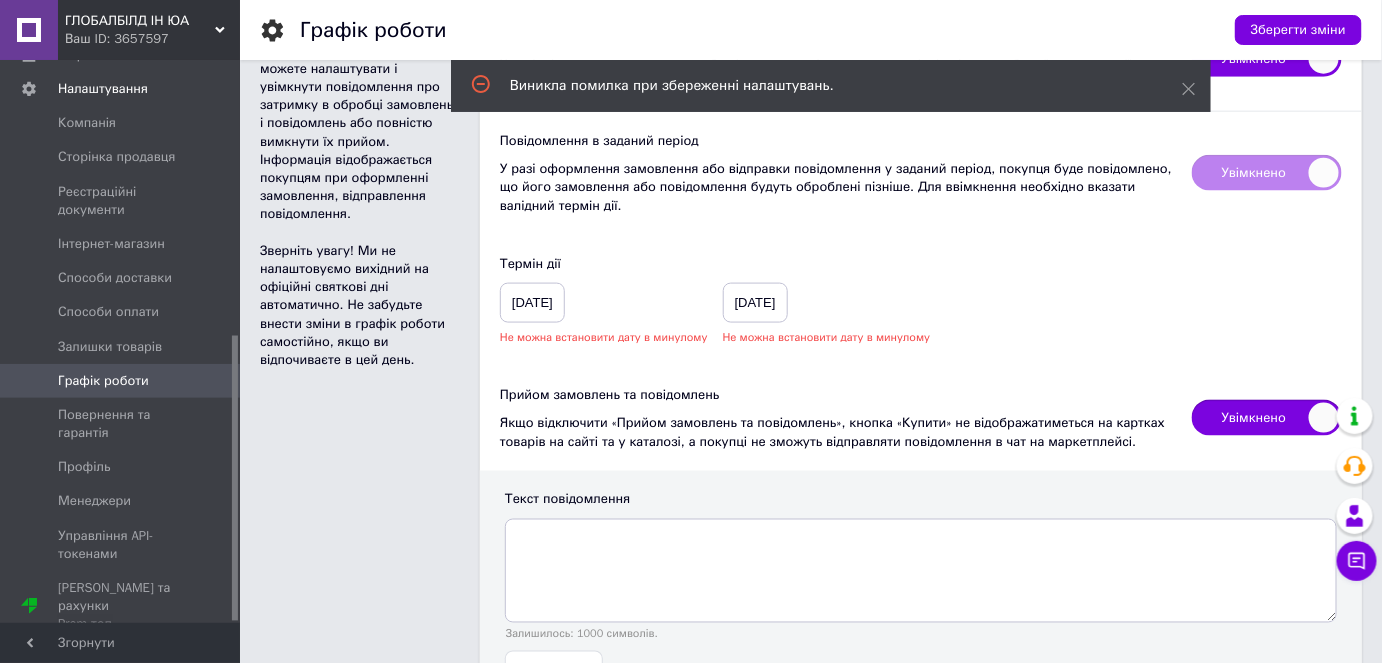click on "[DATE]" at bounding box center (532, 303) 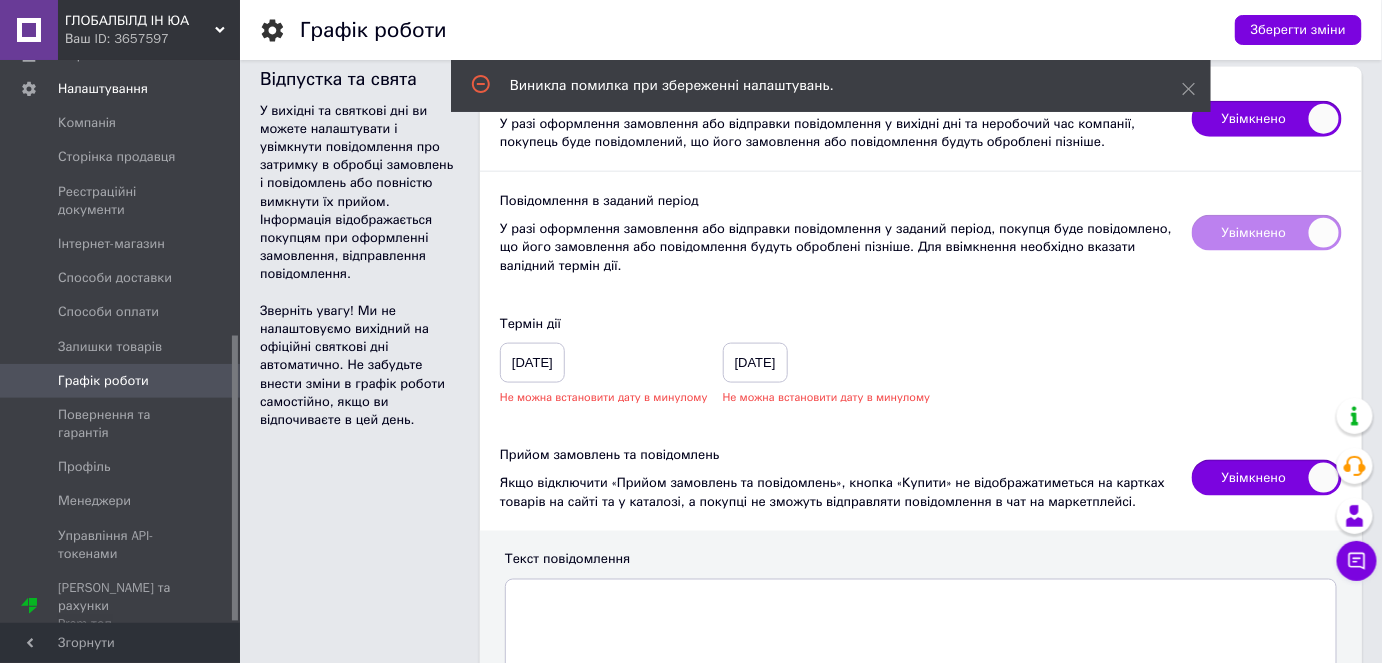 scroll, scrollTop: 583, scrollLeft: 0, axis: vertical 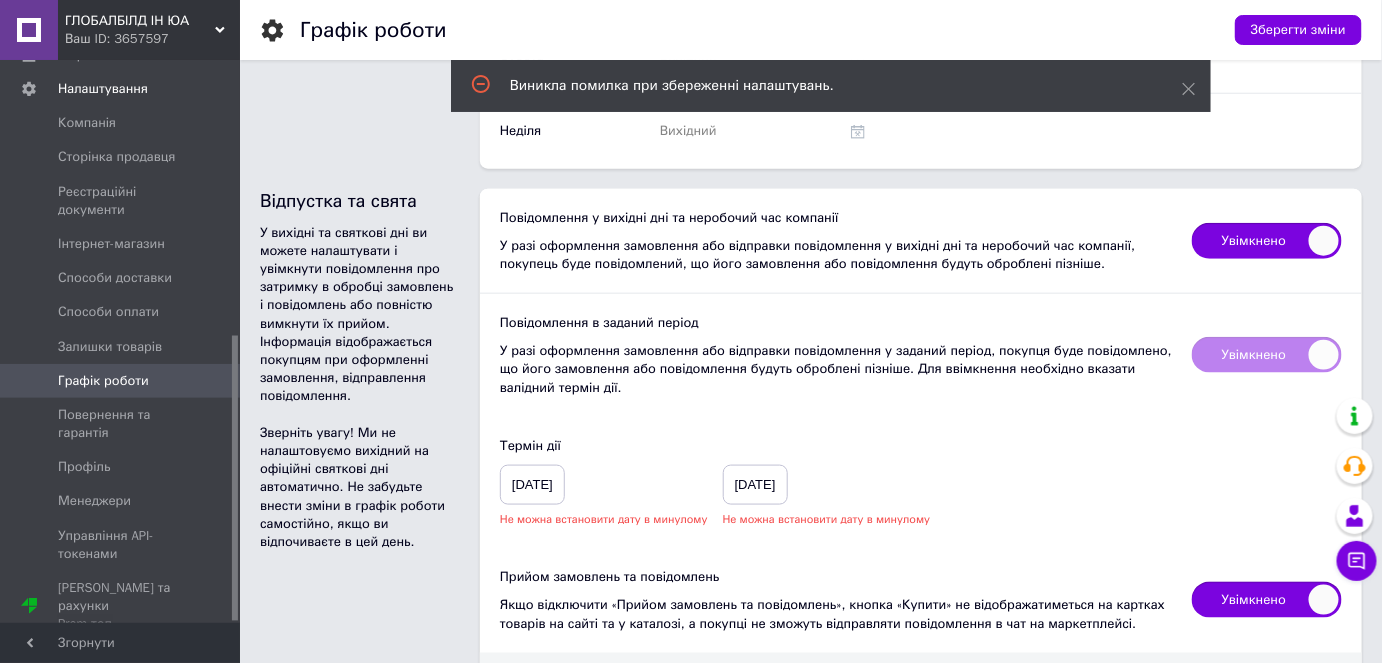 click on "Увімкнено" at bounding box center (1267, 241) 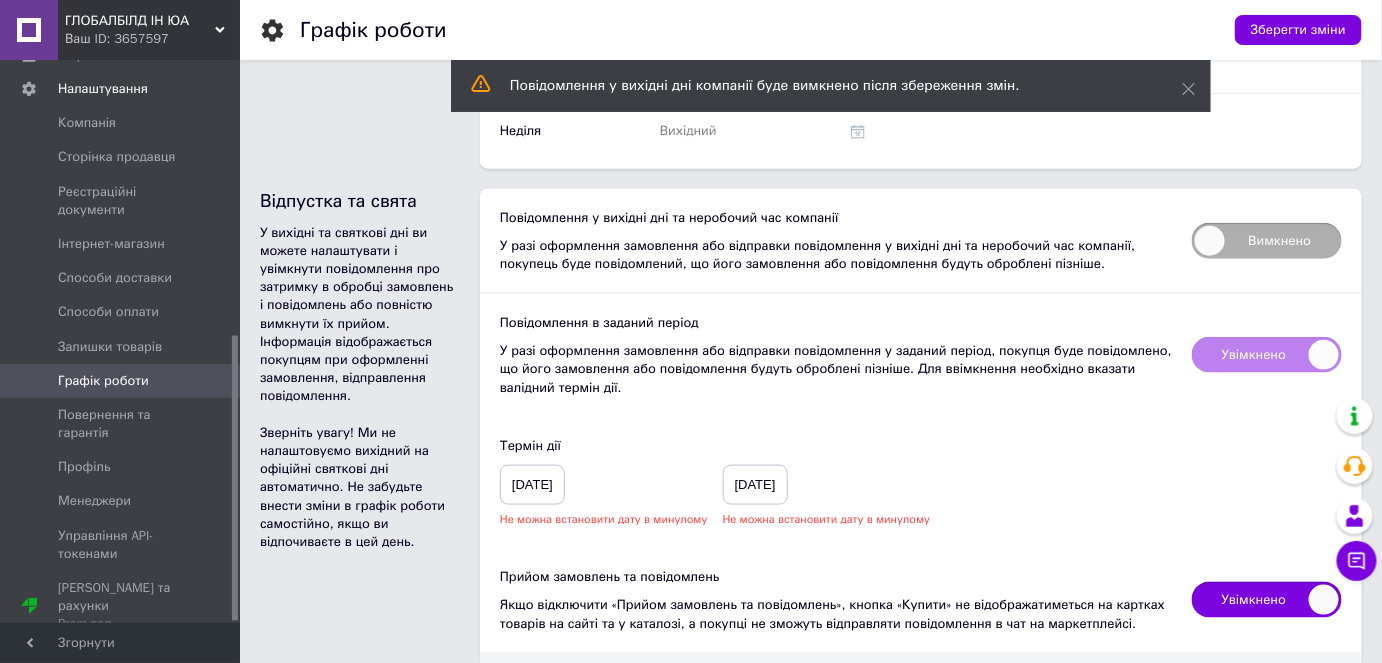 click on "[DATE]" at bounding box center (755, 485) 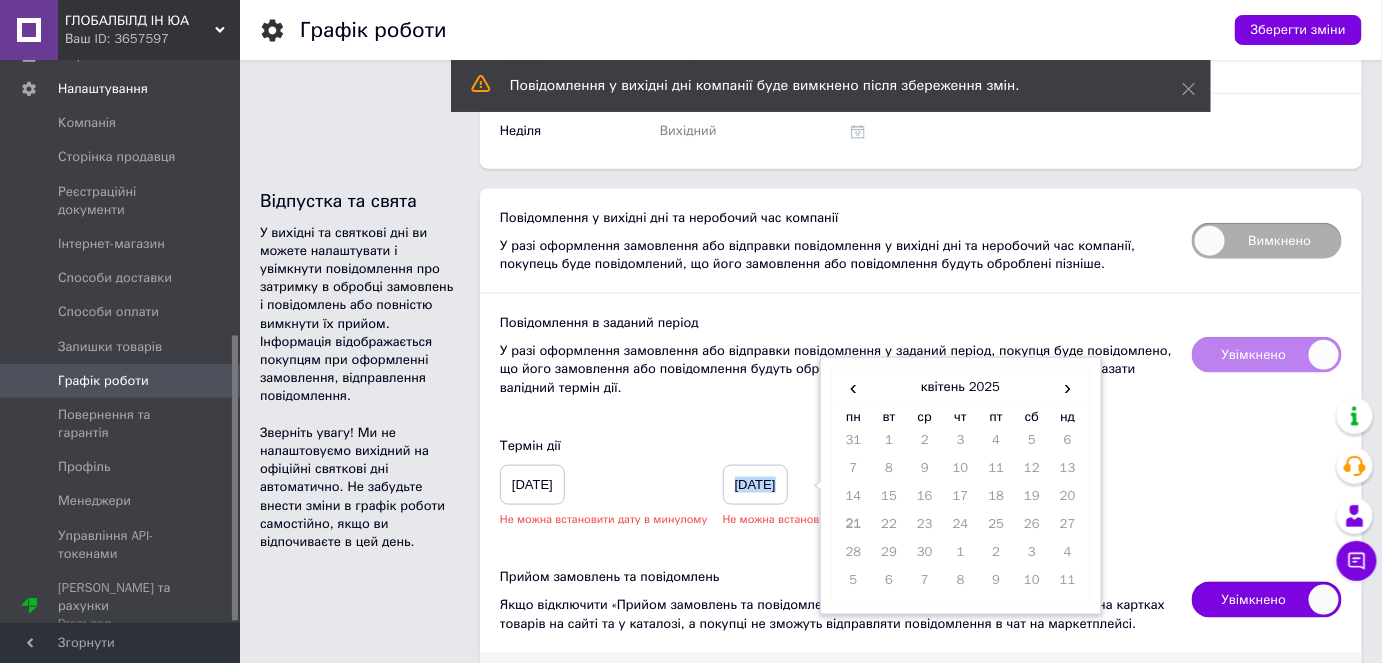 drag, startPoint x: 732, startPoint y: 480, endPoint x: 797, endPoint y: 479, distance: 65.00769 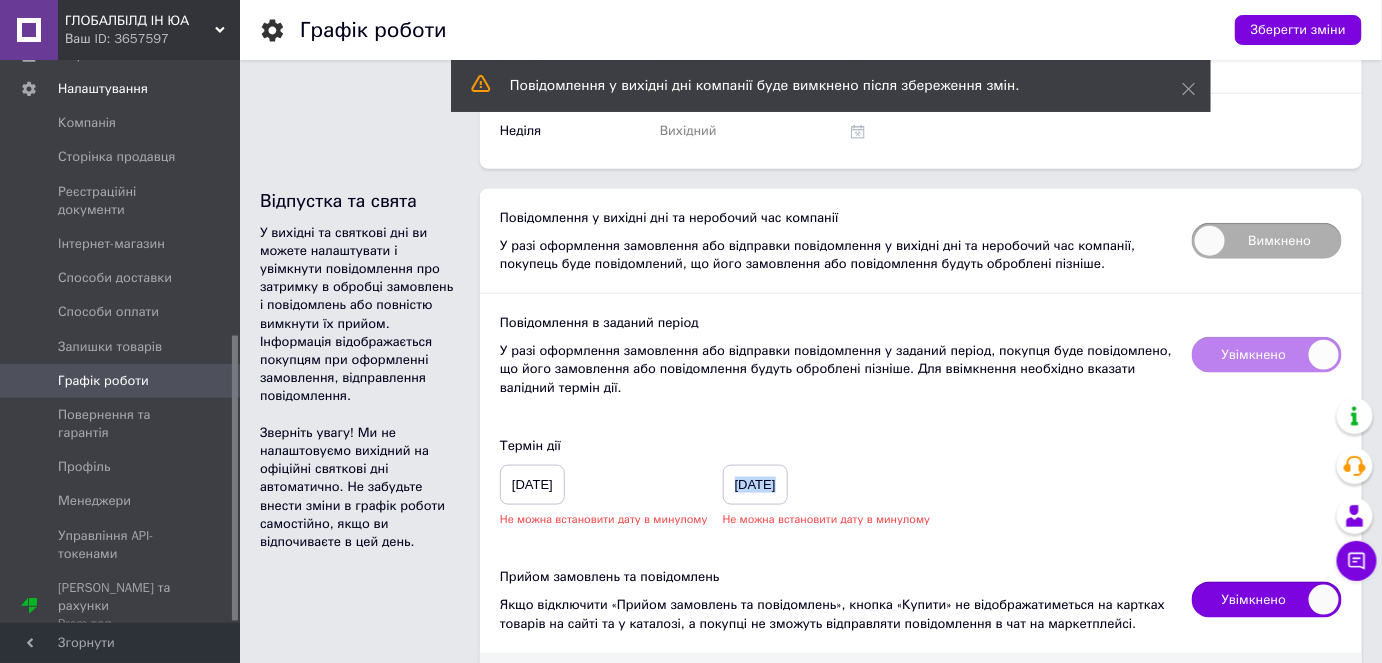 click on "Вимкнено" at bounding box center (1267, 241) 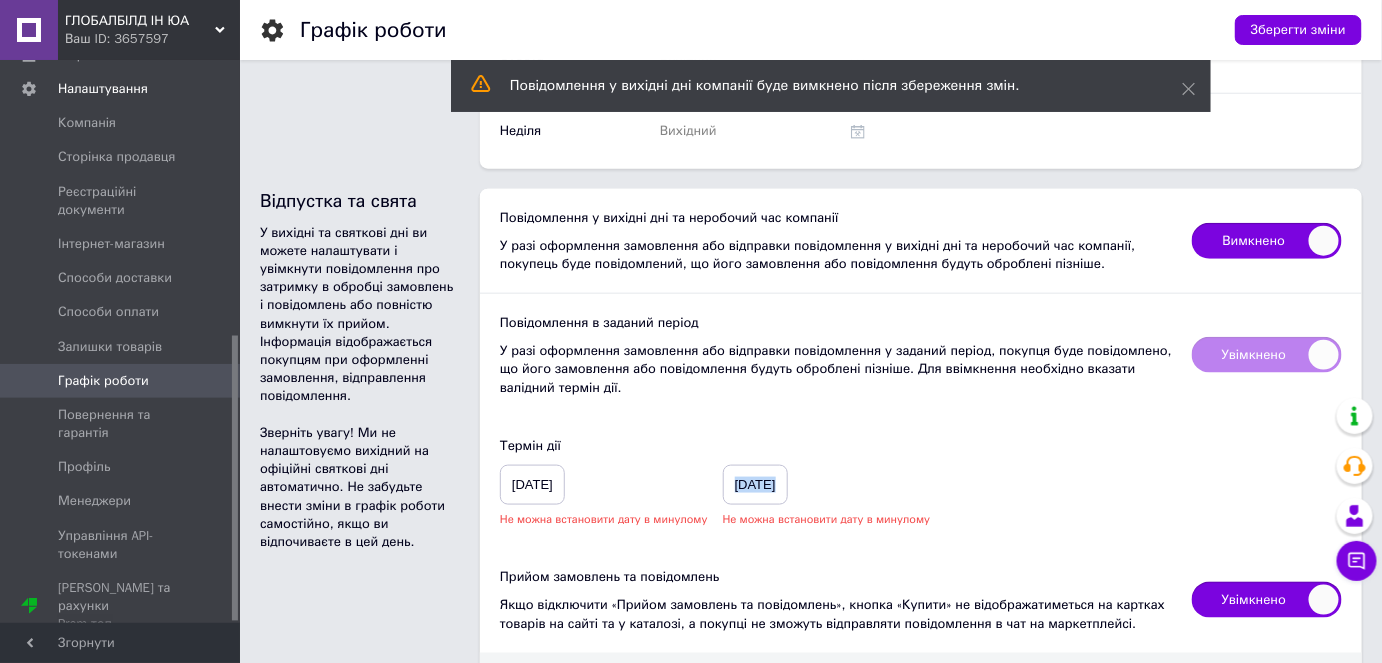 checkbox on "true" 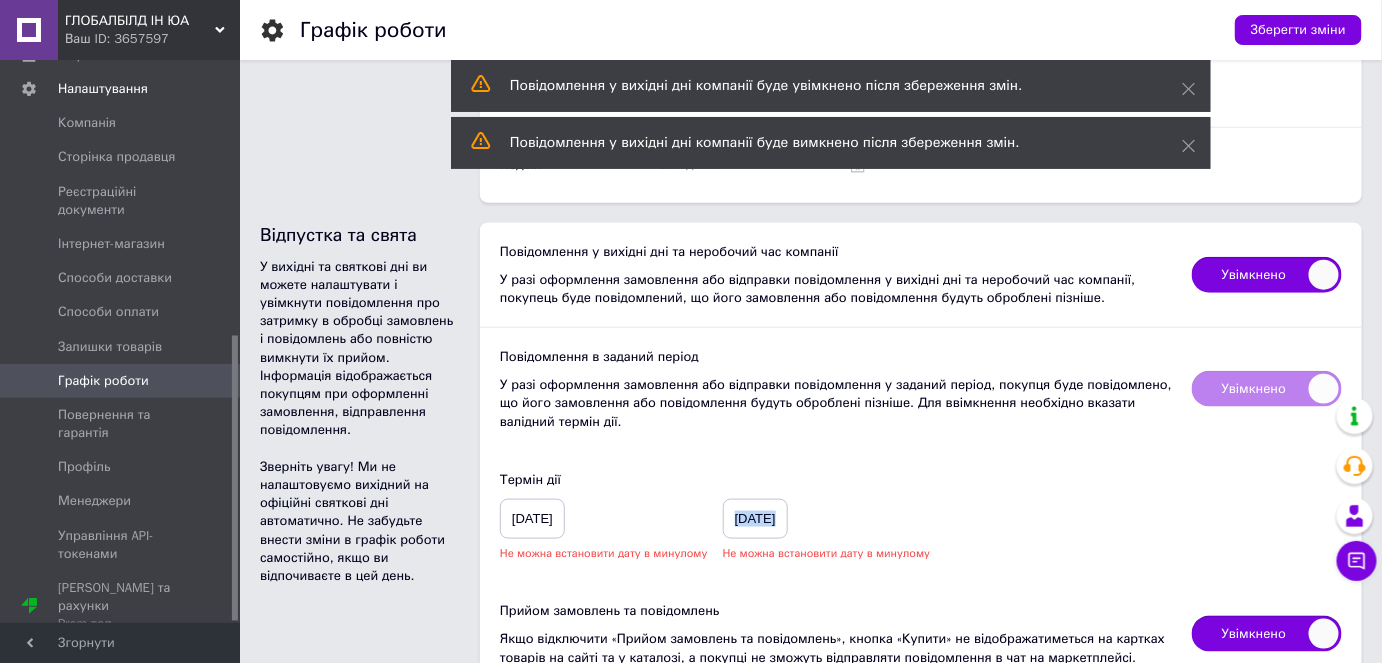 scroll, scrollTop: 636, scrollLeft: 0, axis: vertical 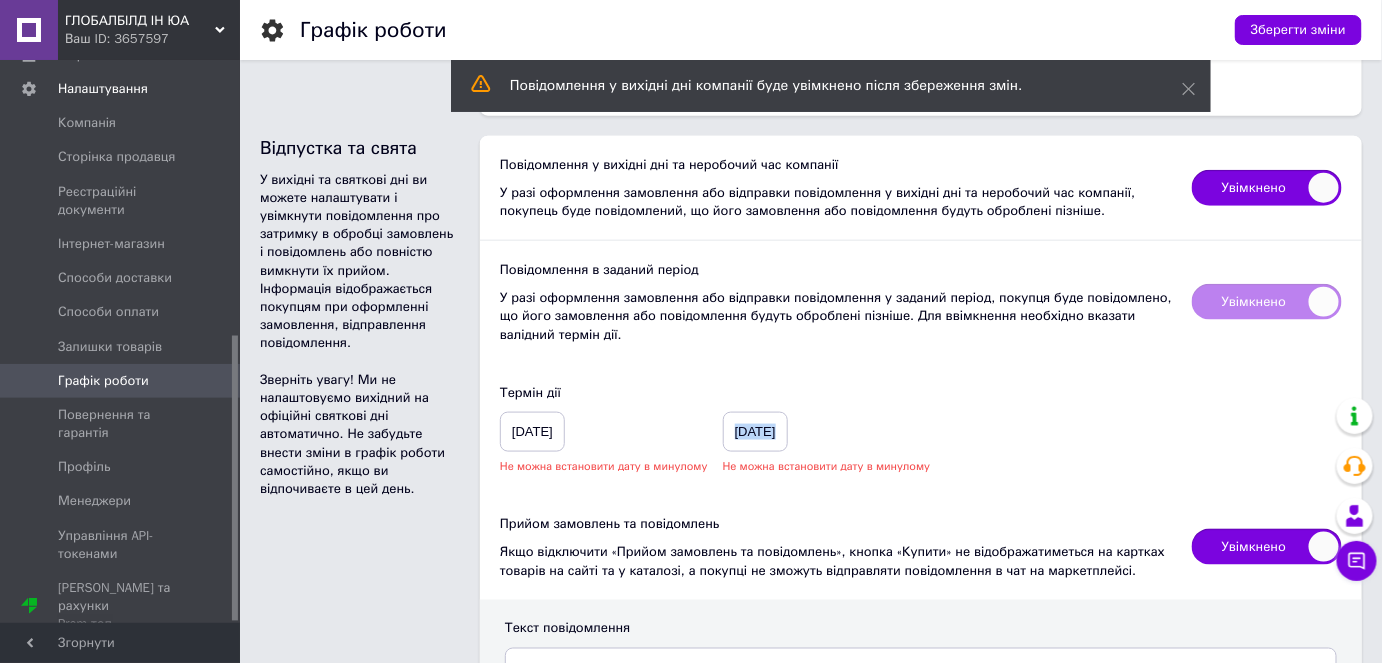 drag, startPoint x: 576, startPoint y: 427, endPoint x: 507, endPoint y: 424, distance: 69.065186 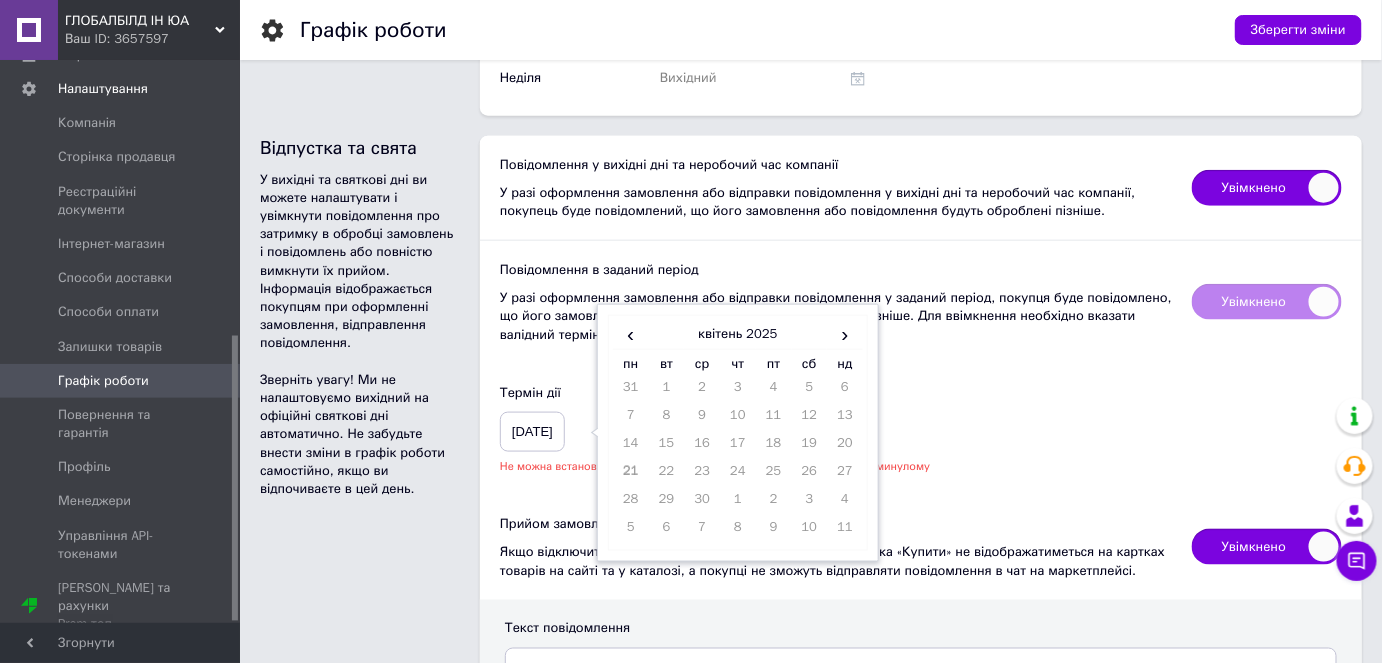 click on "Термін дії [DATE] ‹ [DATE] › пн вт ср чт пт сб нд 31 1 2 3 4 5 6 7 8 9 10 11 12 13 14 15 16 17 18 19 20 21 22 23 24 25 26 27 28 29 30 1 2 3 4 5 6 7 8 9 10 11 Не можна встановити дату в минулому [DATE] Не можна встановити дату в минулому" at bounding box center (921, 429) 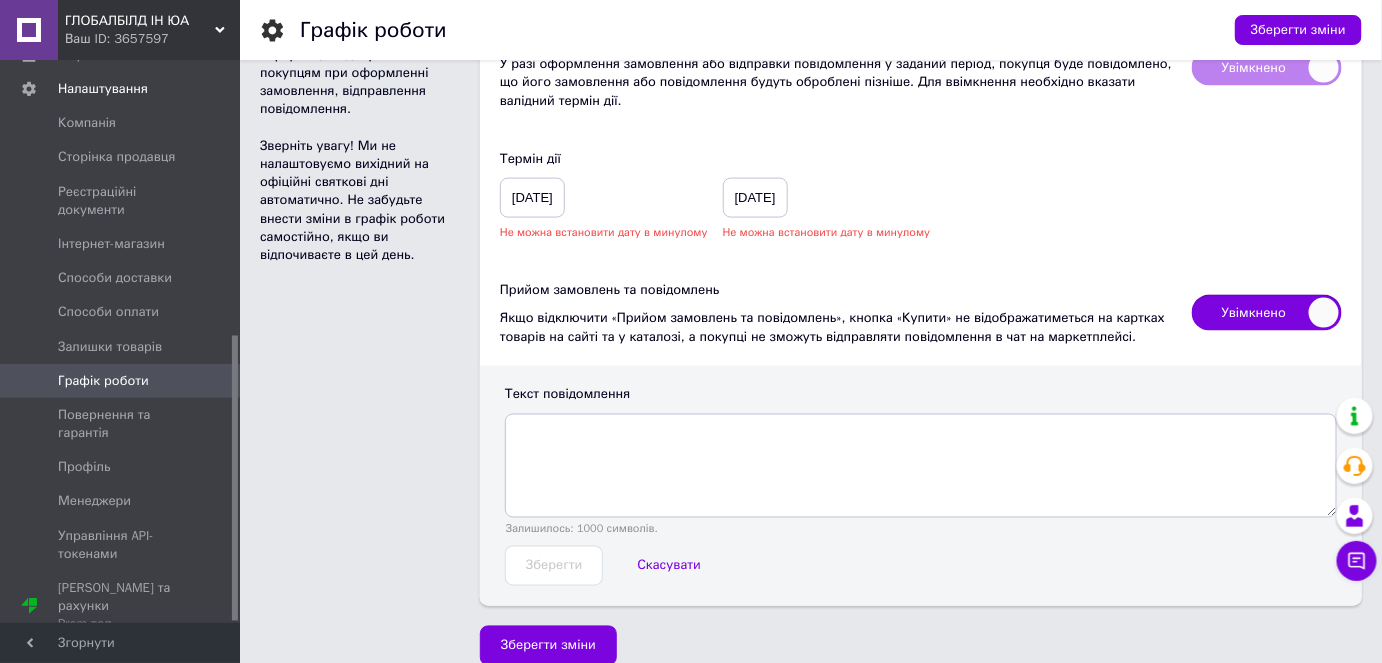 scroll, scrollTop: 885, scrollLeft: 0, axis: vertical 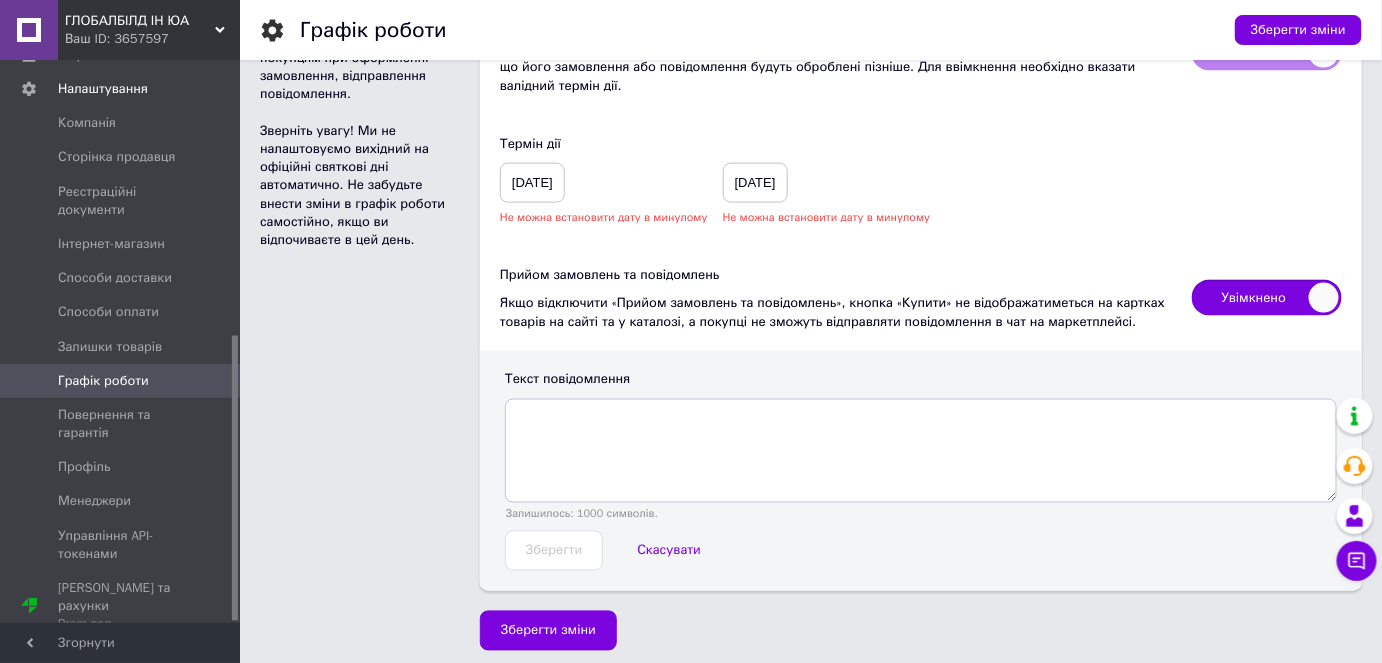 click on "Увімкнено" at bounding box center (1267, 298) 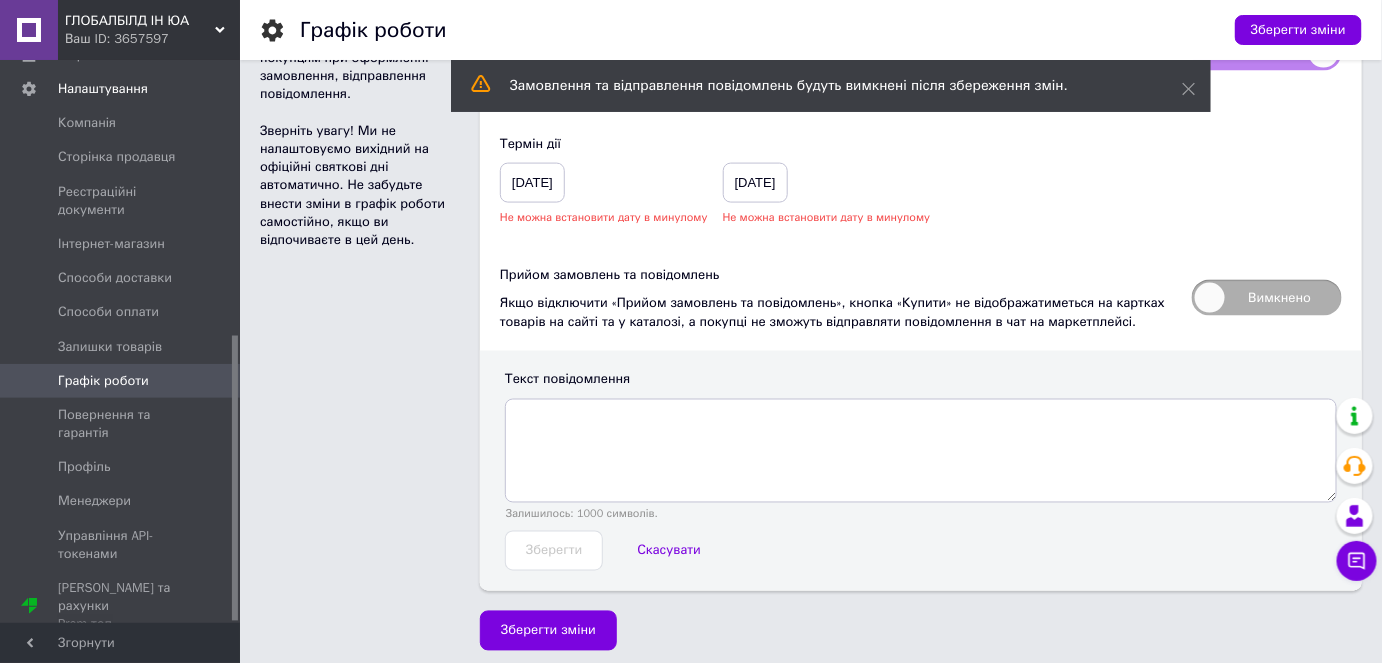 click on "Вимкнено" at bounding box center (1267, 298) 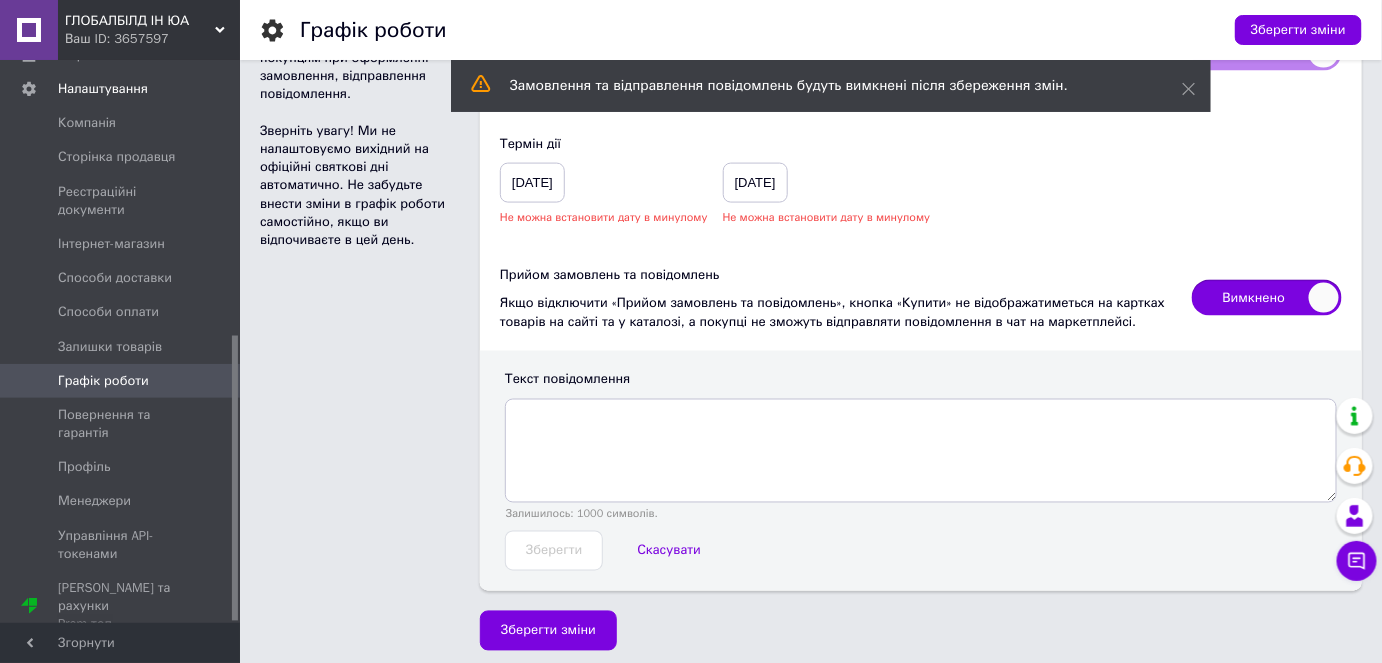 checkbox on "true" 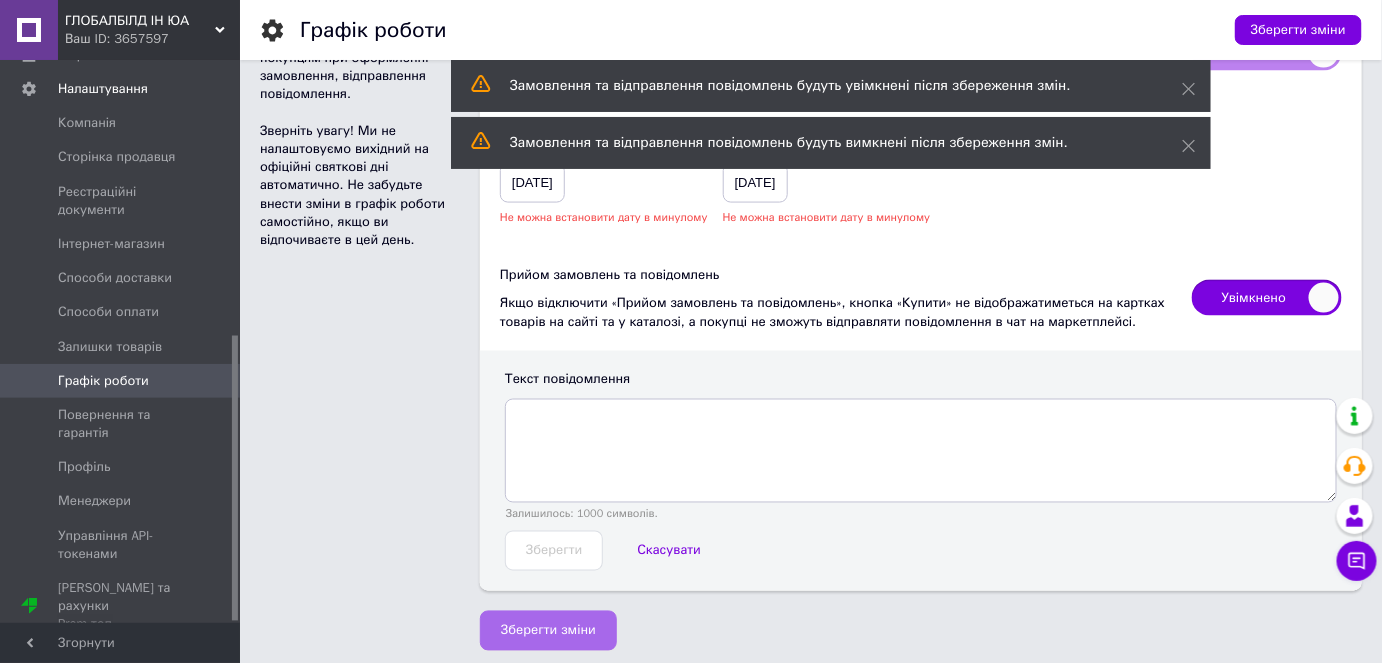 click on "Зберегти зміни" at bounding box center (548, 631) 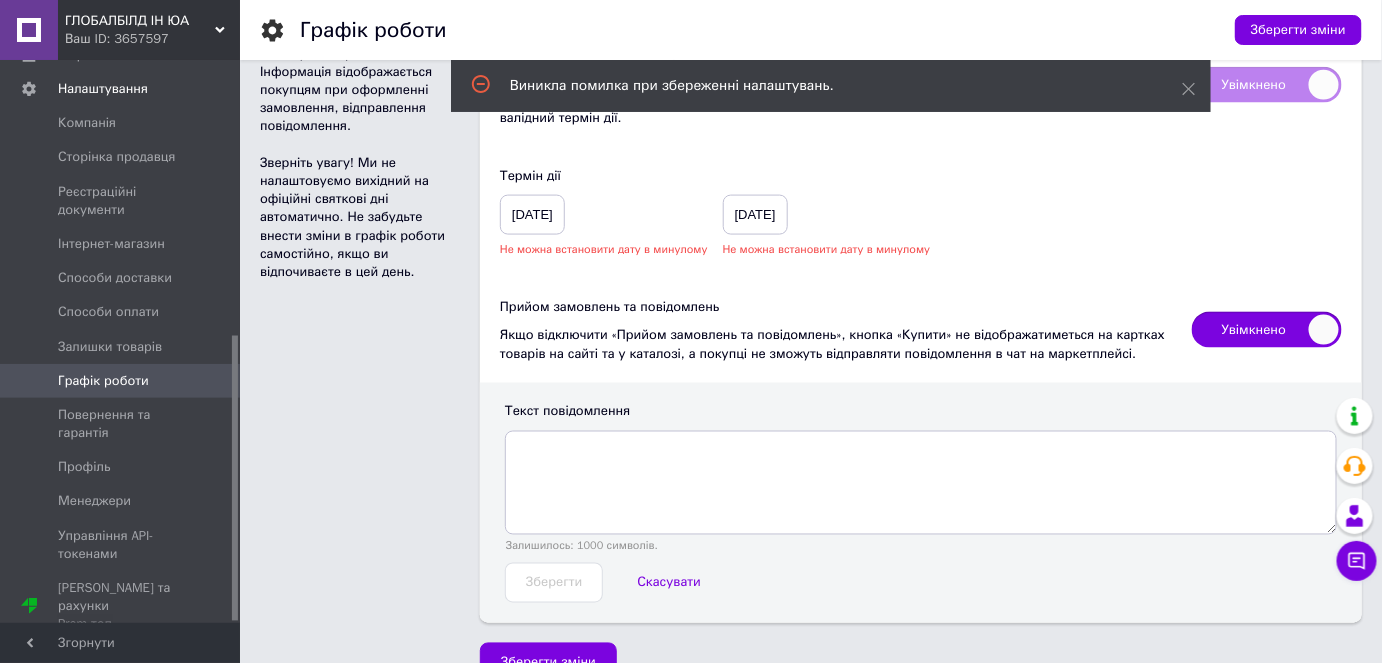 scroll, scrollTop: 885, scrollLeft: 0, axis: vertical 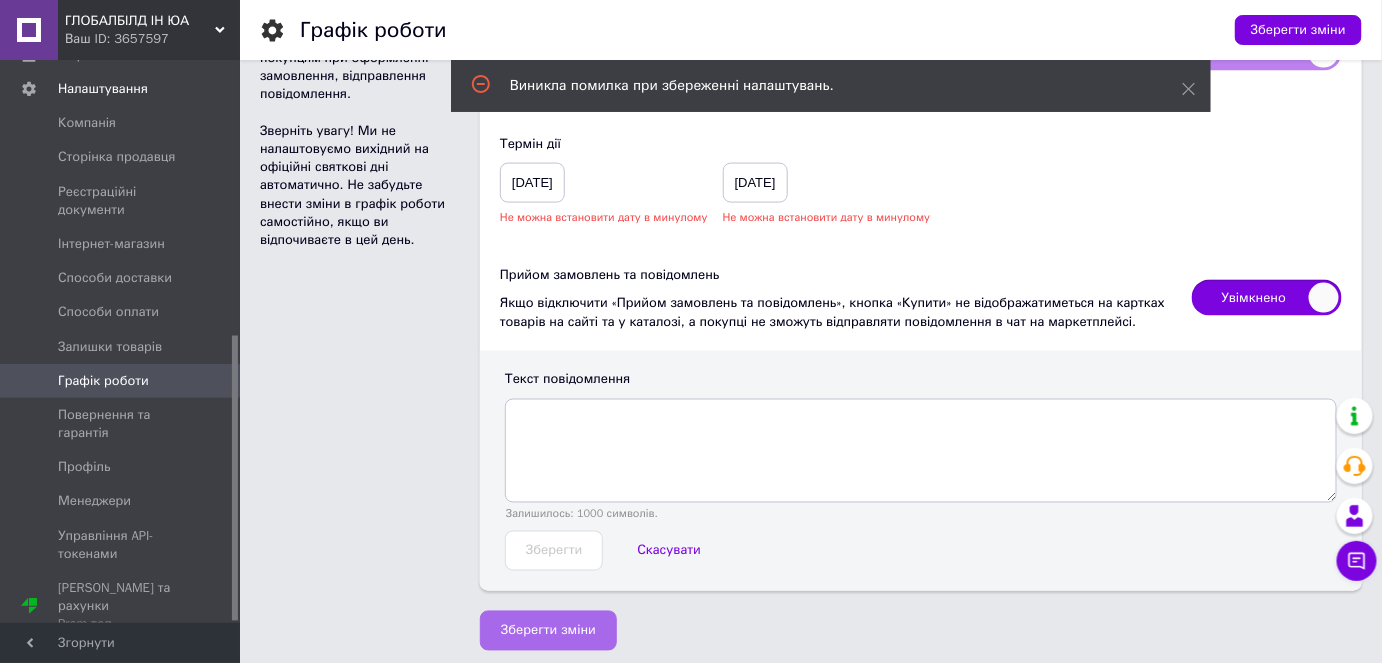 click on "Зберегти зміни" at bounding box center [548, 631] 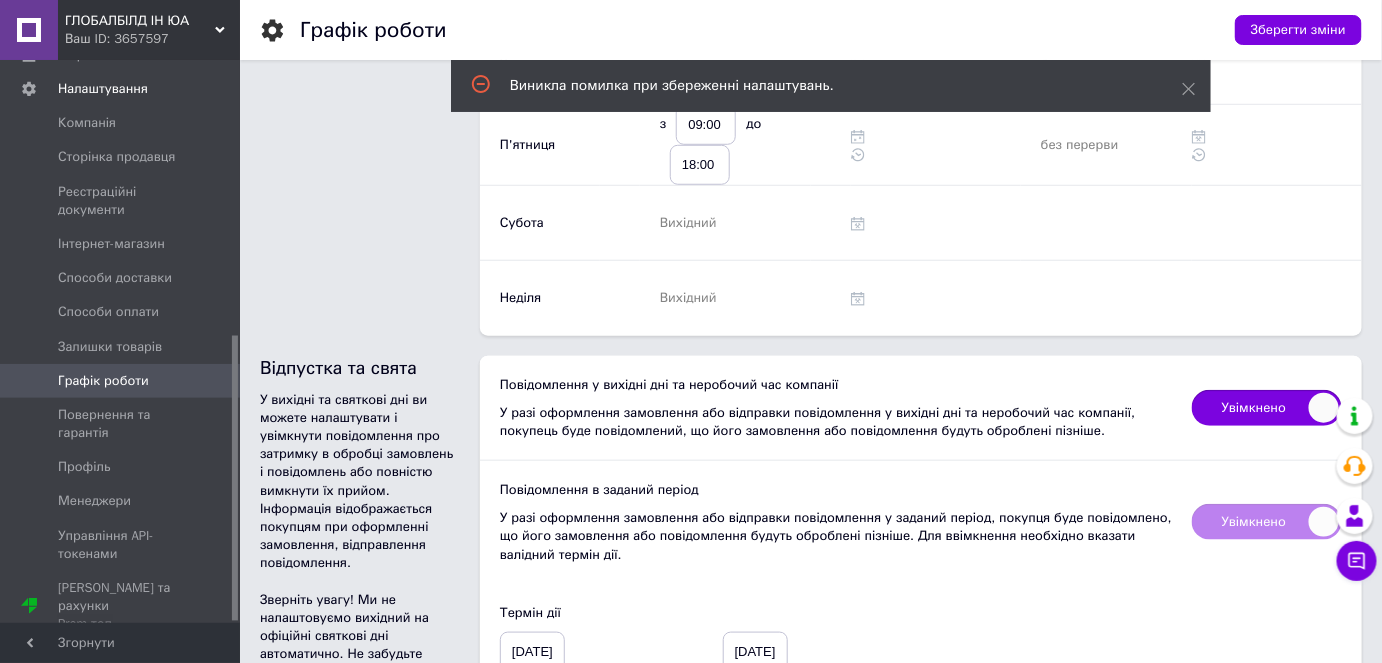 scroll, scrollTop: 545, scrollLeft: 0, axis: vertical 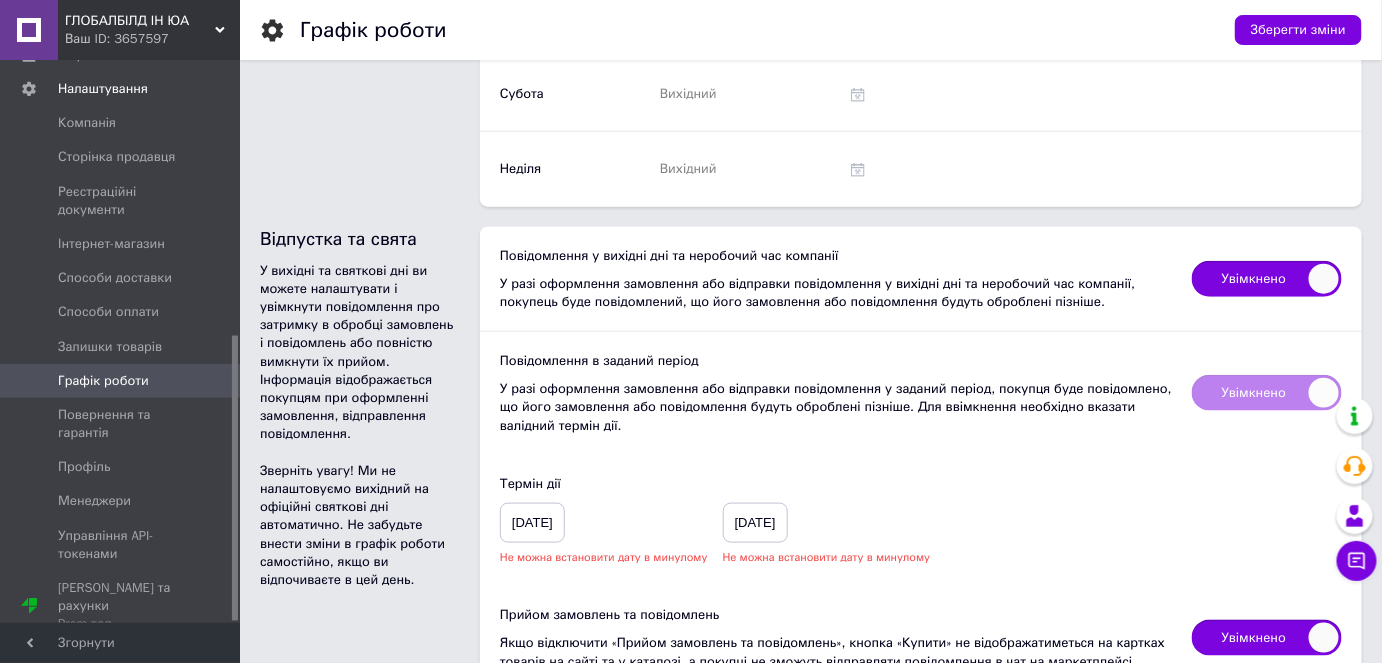 click on "Увімкнено" at bounding box center (1267, 393) 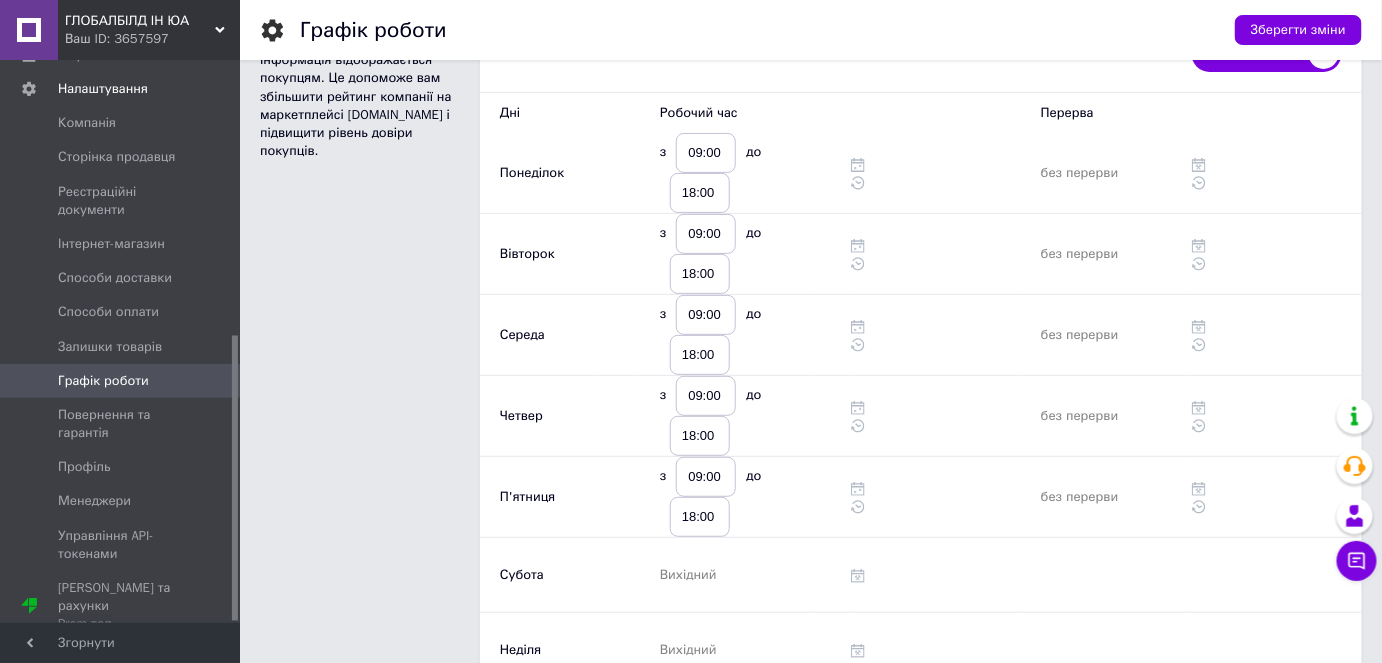 scroll, scrollTop: 0, scrollLeft: 0, axis: both 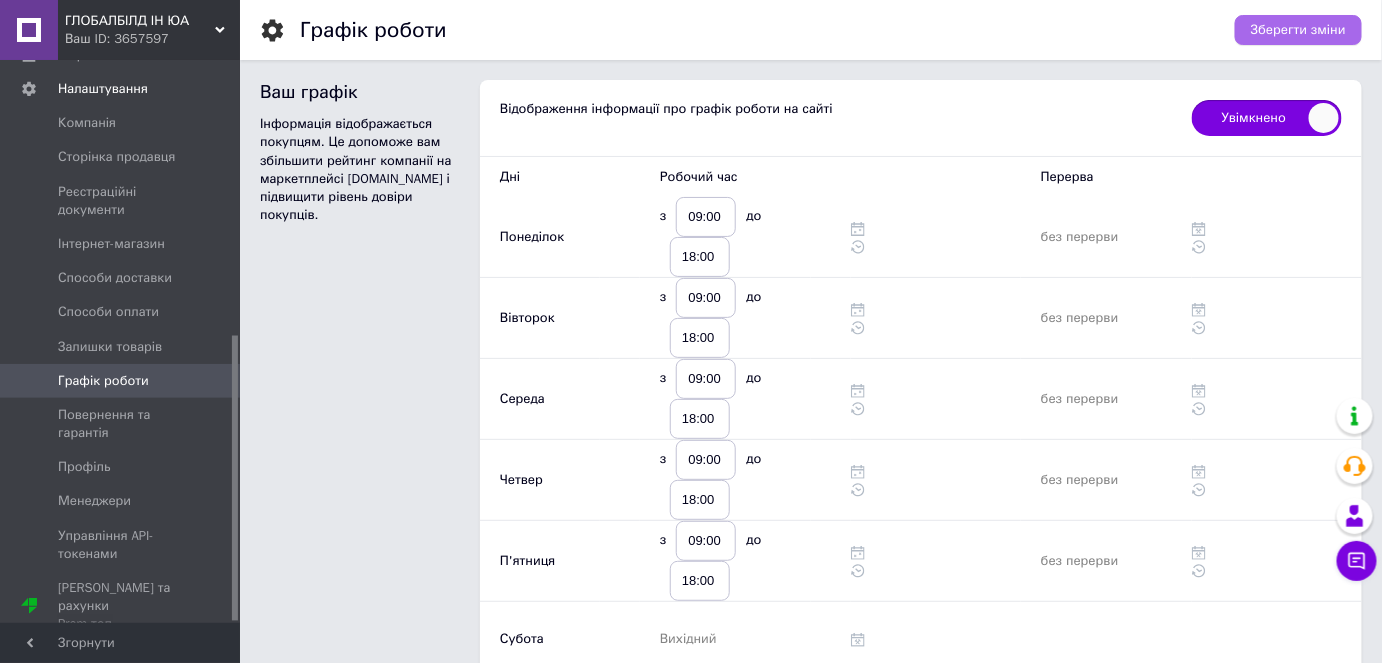 drag, startPoint x: 1330, startPoint y: 21, endPoint x: 1332, endPoint y: 33, distance: 12.165525 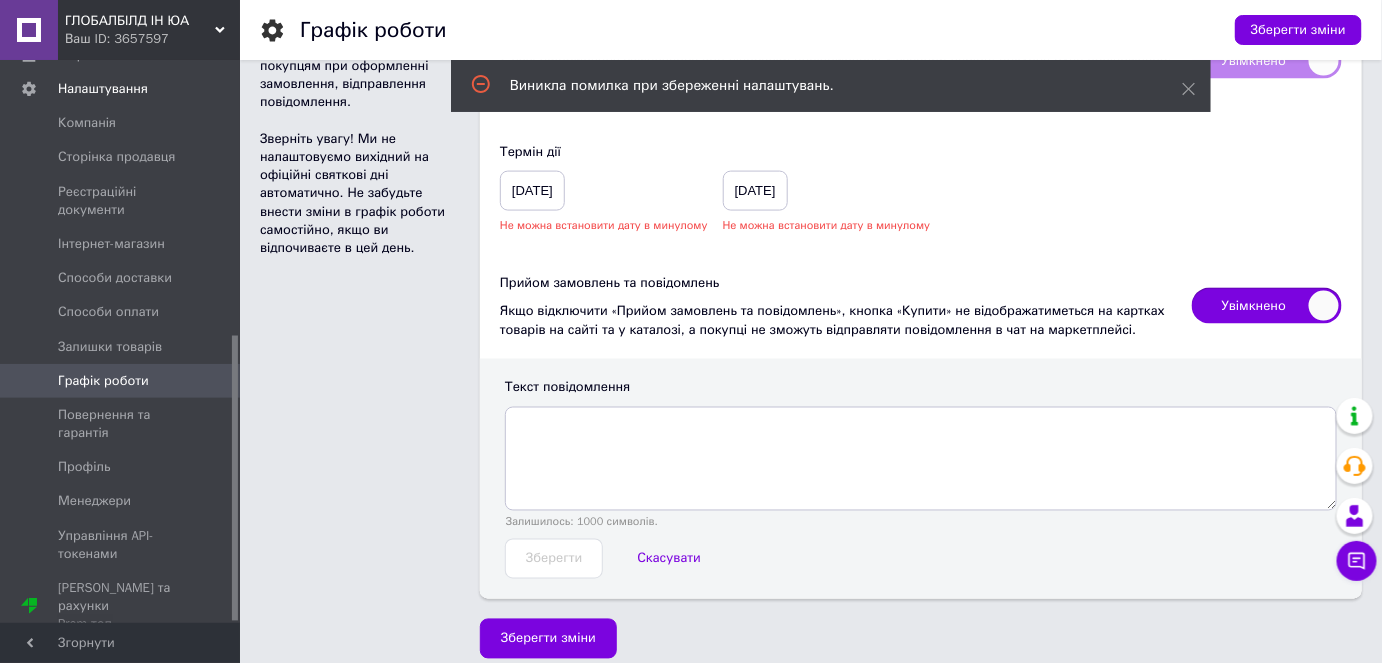 scroll, scrollTop: 885, scrollLeft: 0, axis: vertical 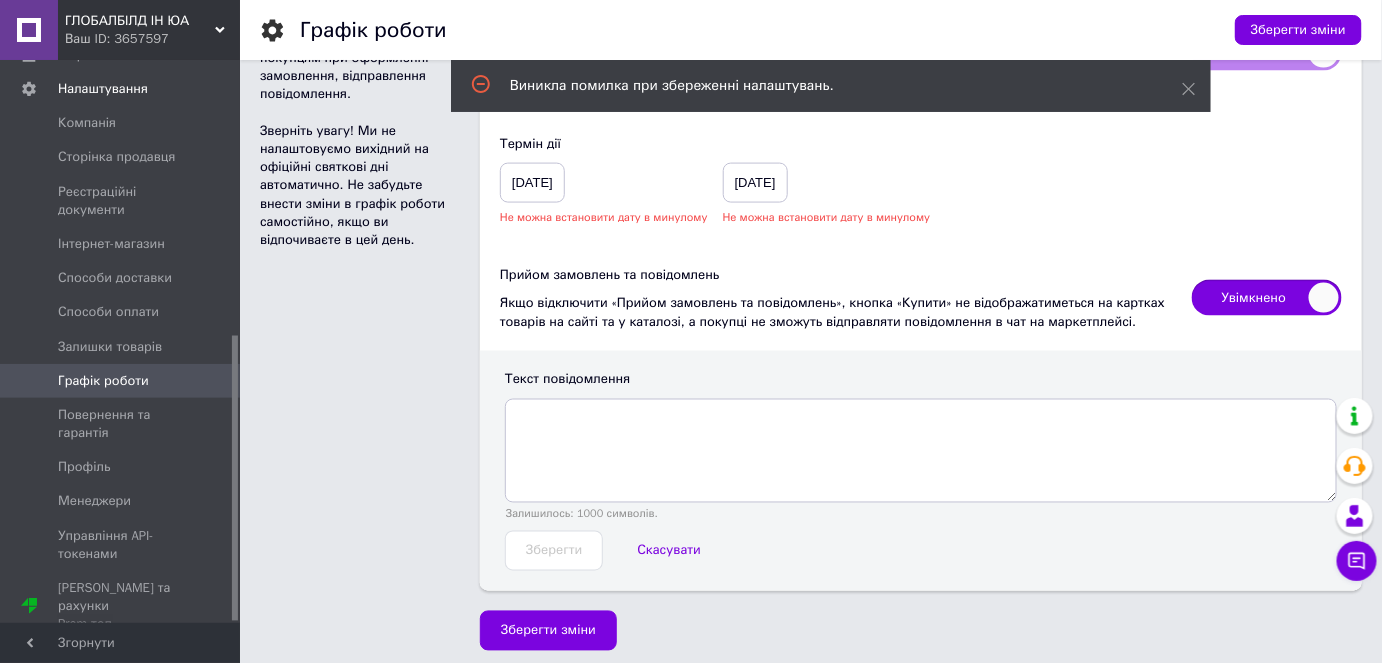drag, startPoint x: 793, startPoint y: 176, endPoint x: 722, endPoint y: 176, distance: 71 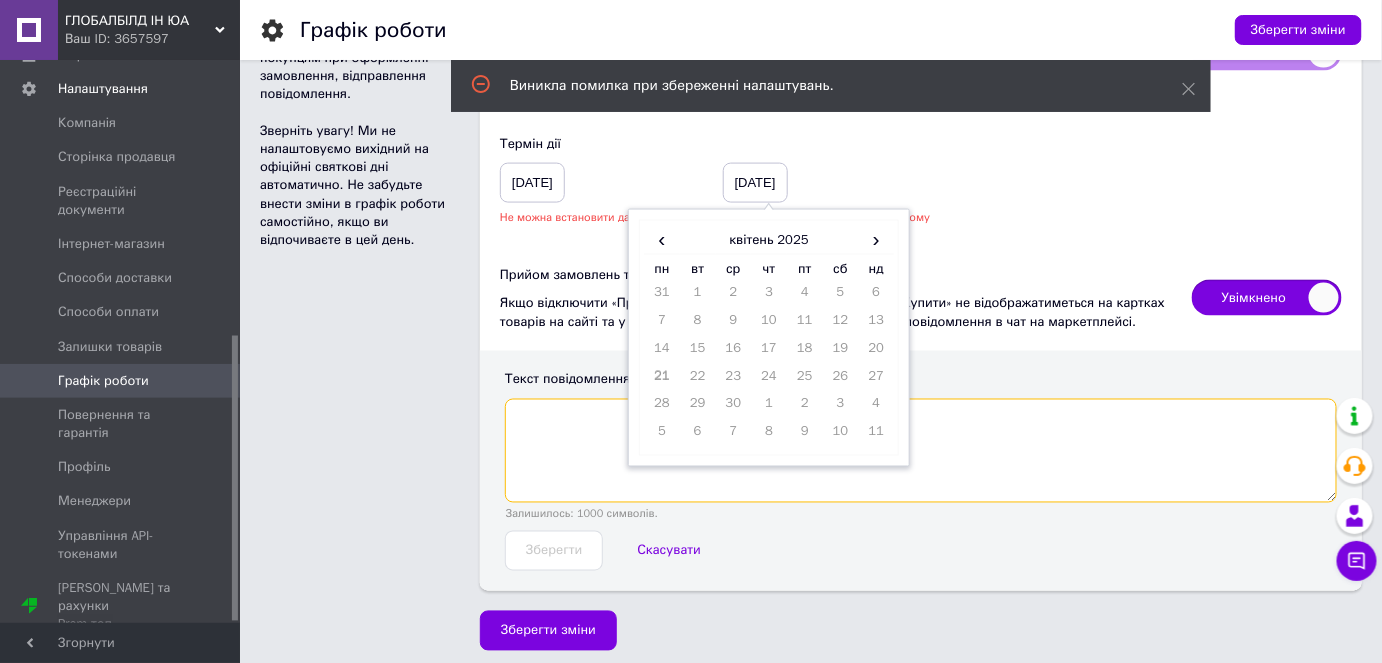 click at bounding box center (921, 451) 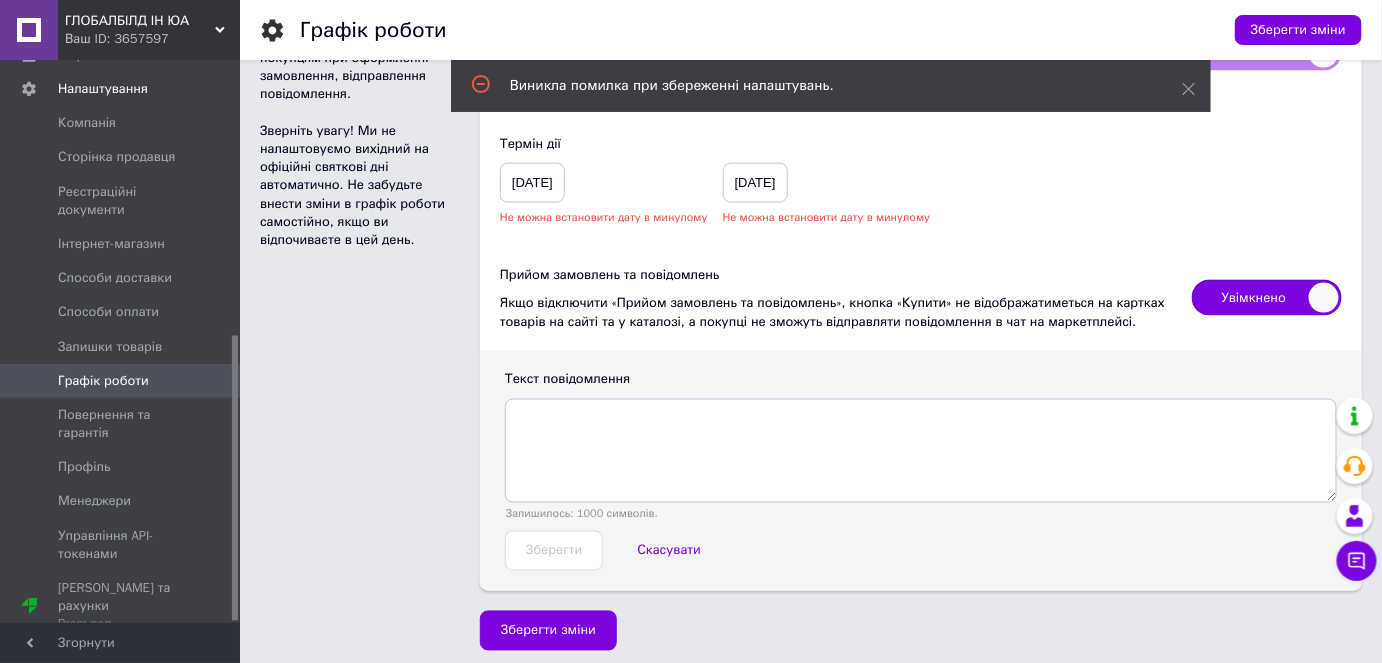 click on "Зберегти зміни" at bounding box center (911, 626) 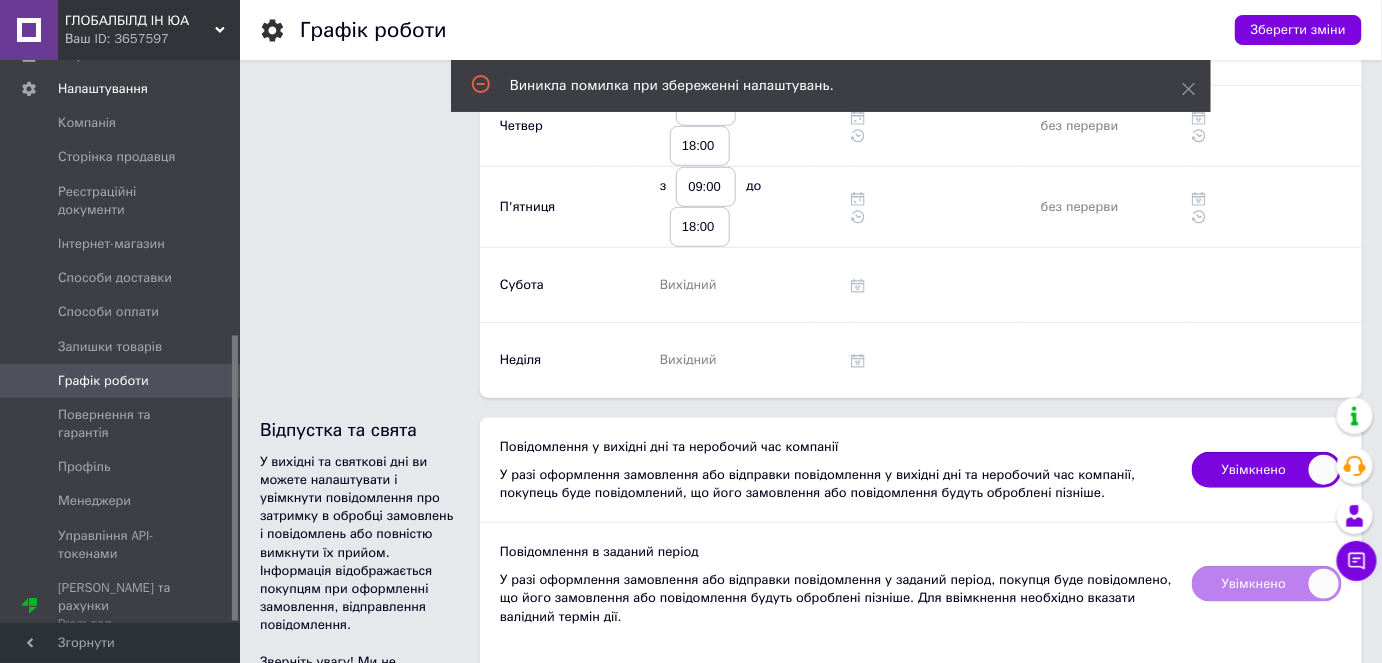 scroll, scrollTop: 157, scrollLeft: 0, axis: vertical 